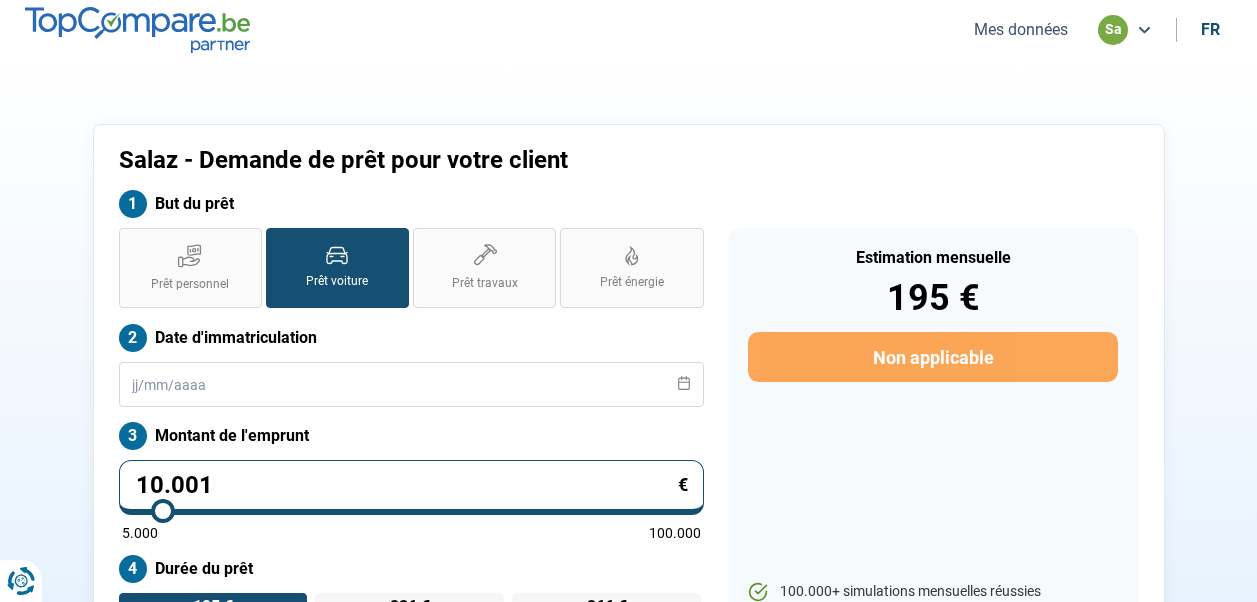 scroll, scrollTop: 0, scrollLeft: 0, axis: both 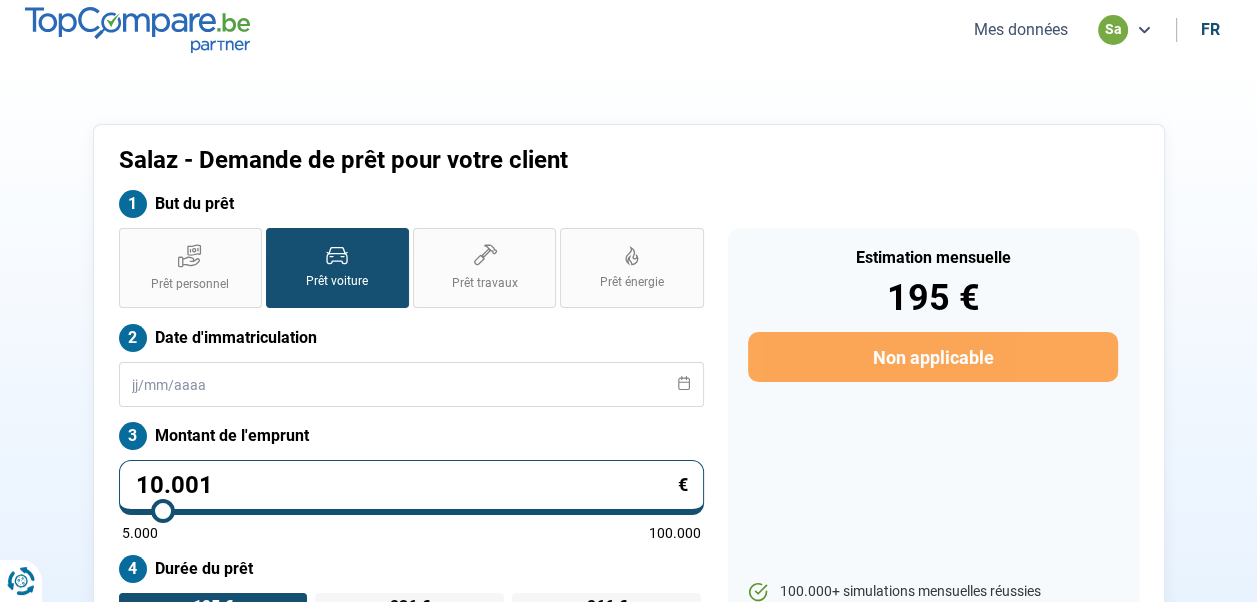click on "Mes données" at bounding box center [1021, 29] 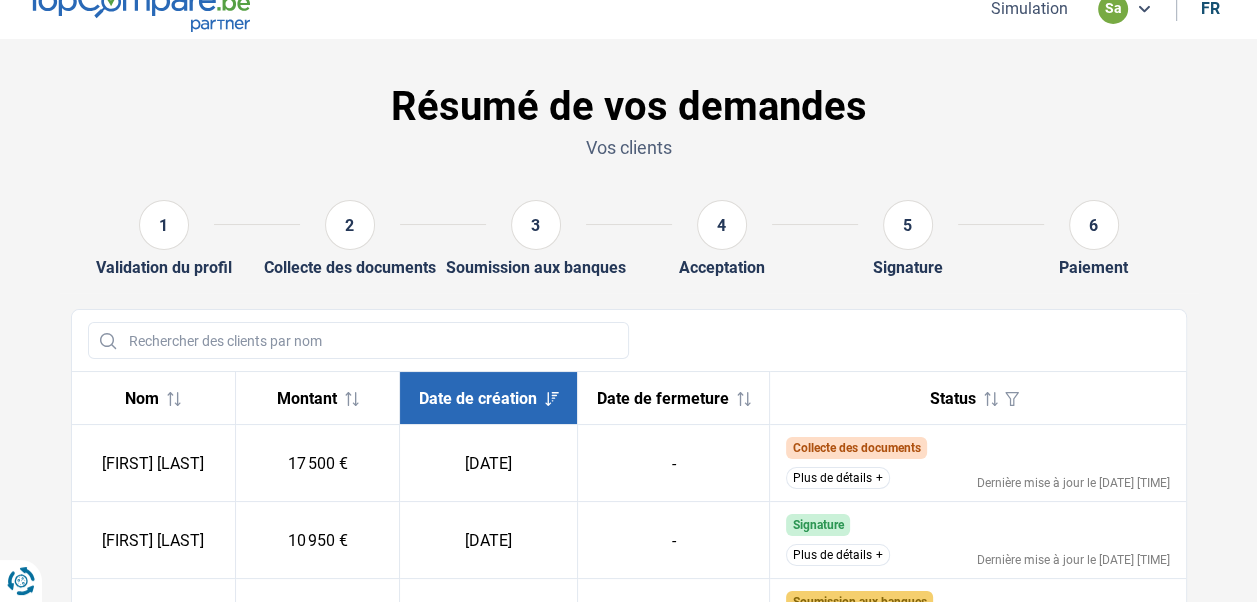 scroll, scrollTop: 0, scrollLeft: 0, axis: both 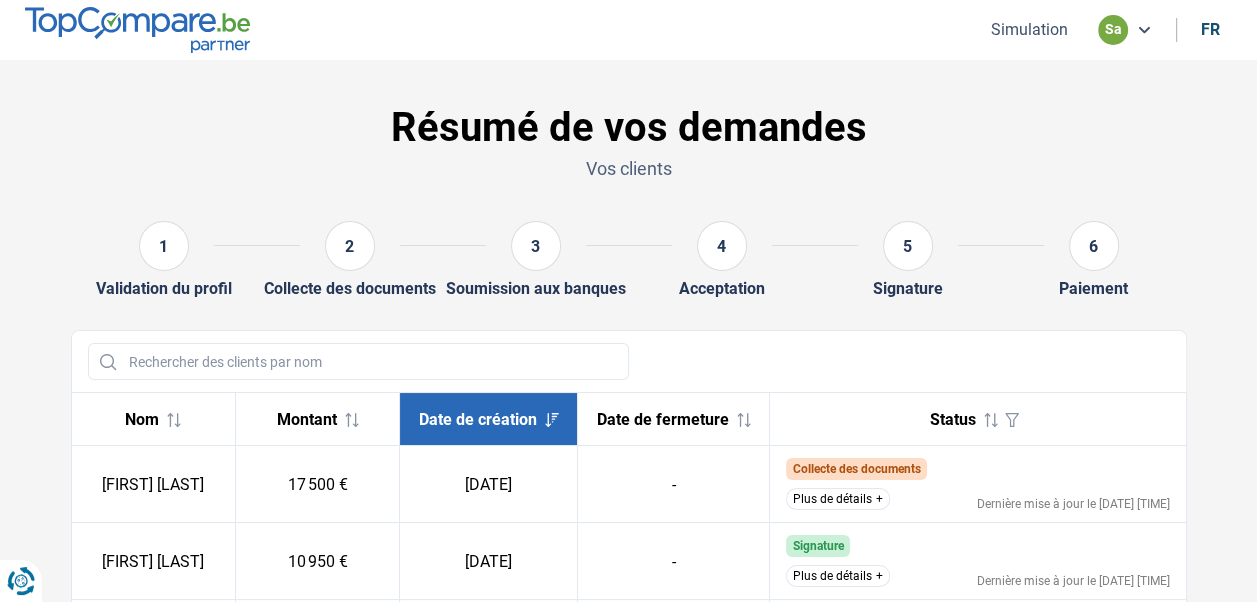click on "Simulation" at bounding box center (1029, 29) 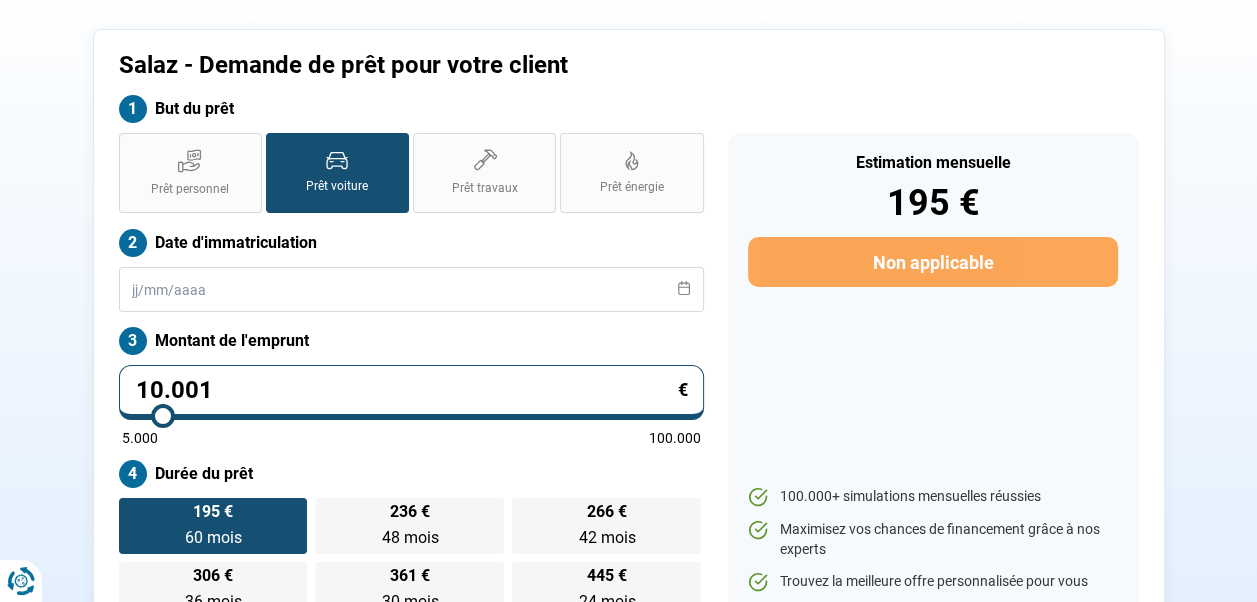 scroll, scrollTop: 97, scrollLeft: 0, axis: vertical 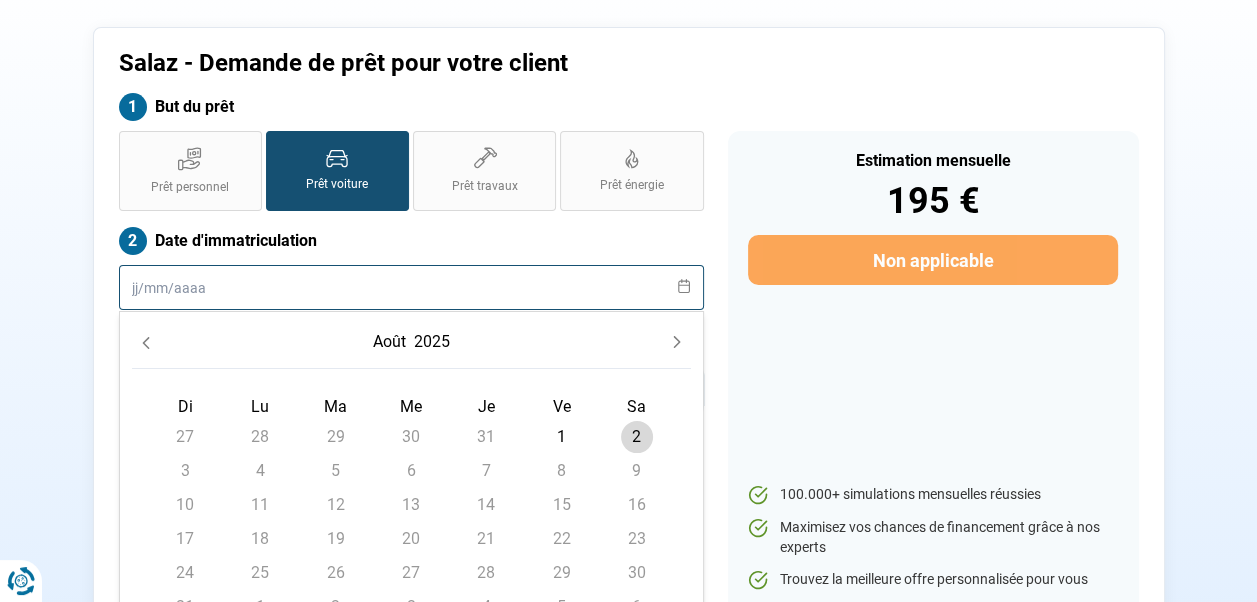 click at bounding box center (411, 287) 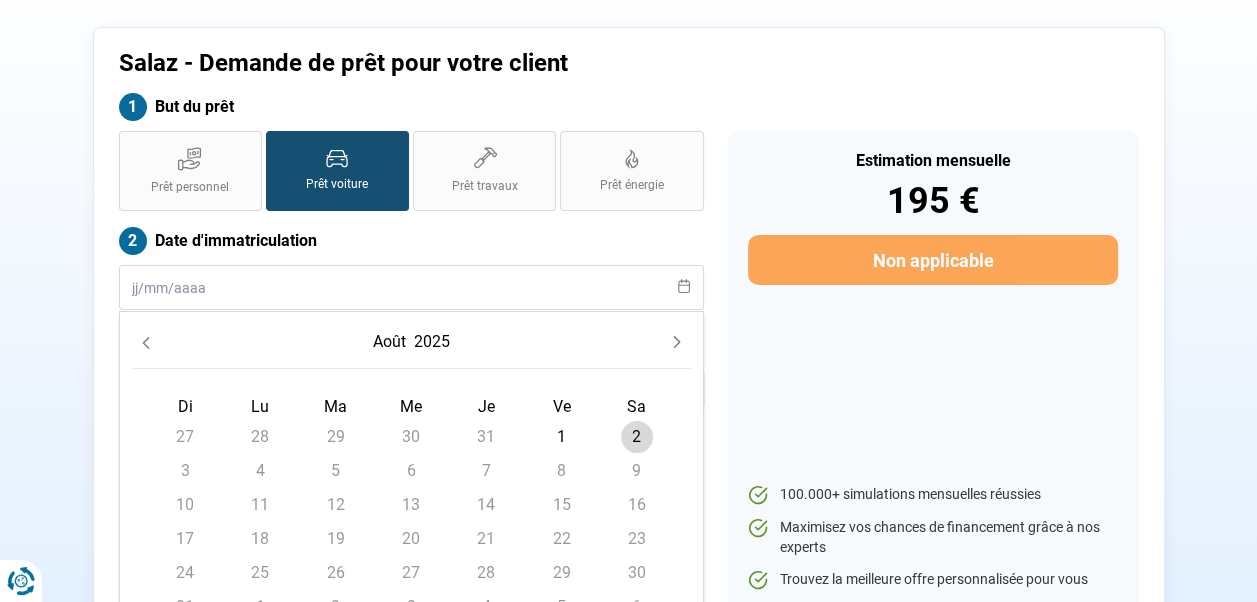 click 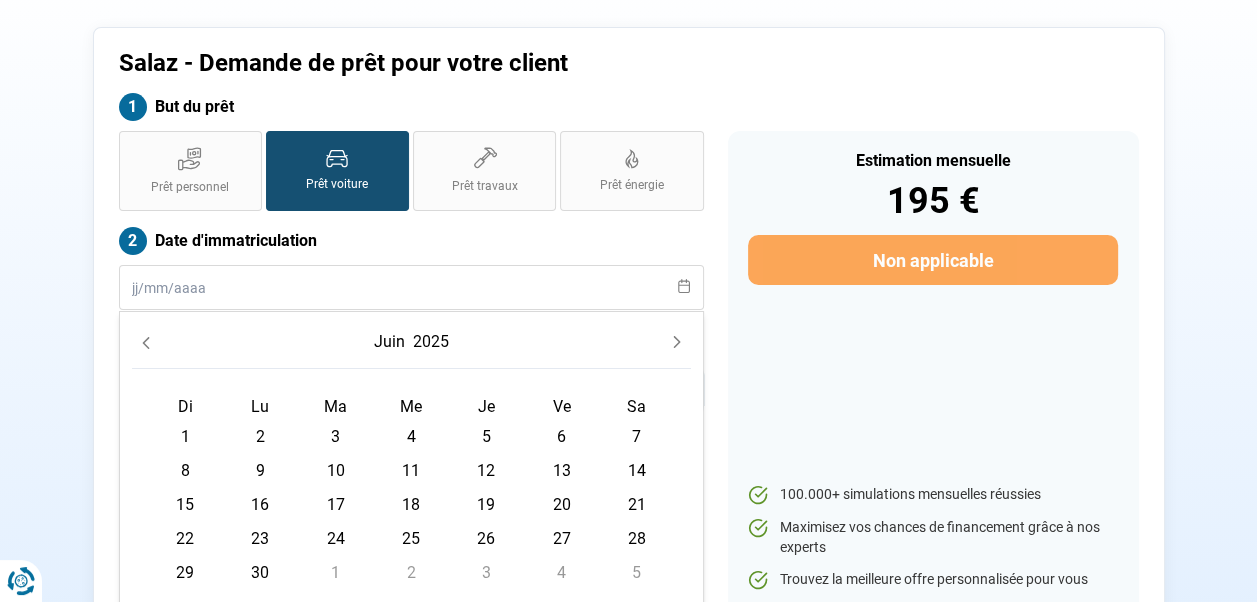 click 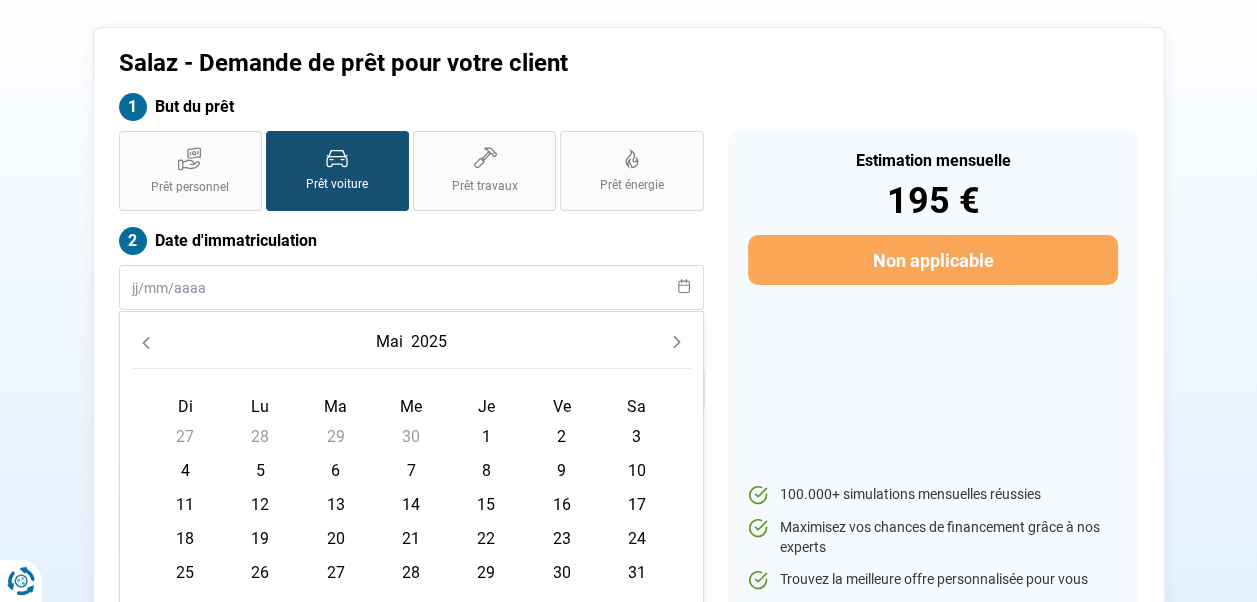 click 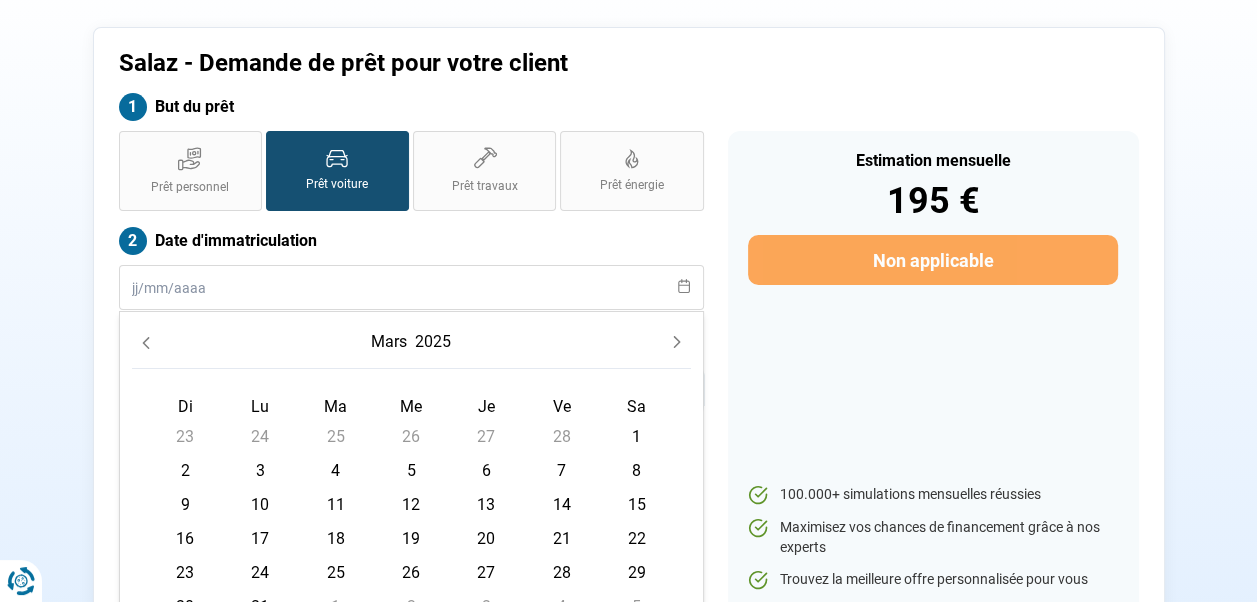 click 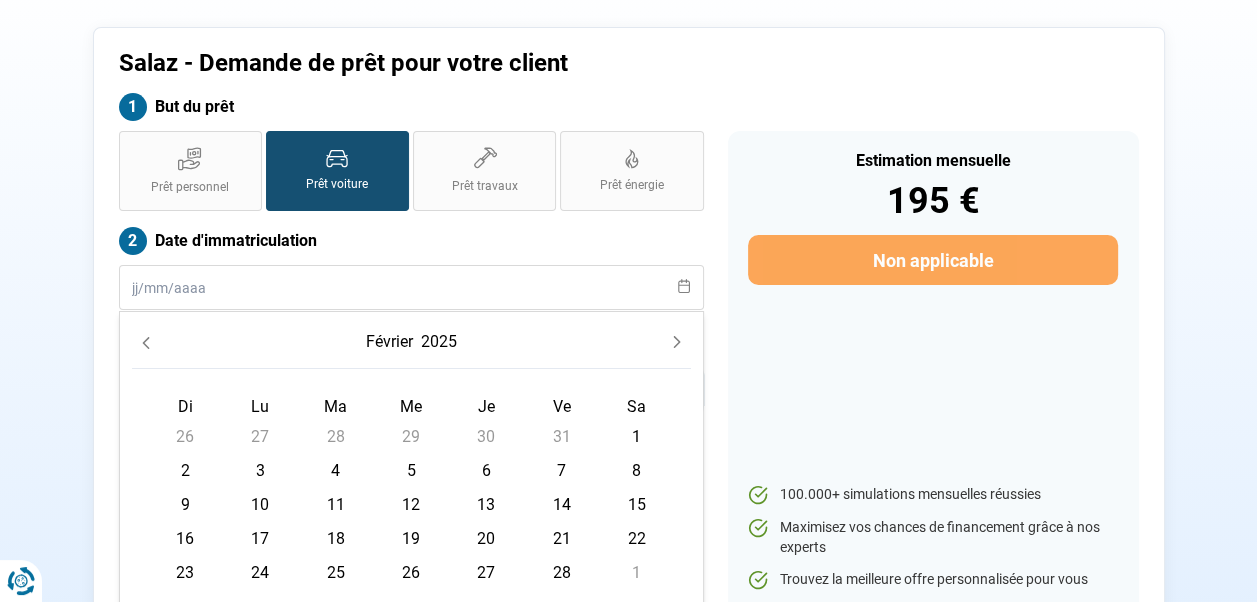click 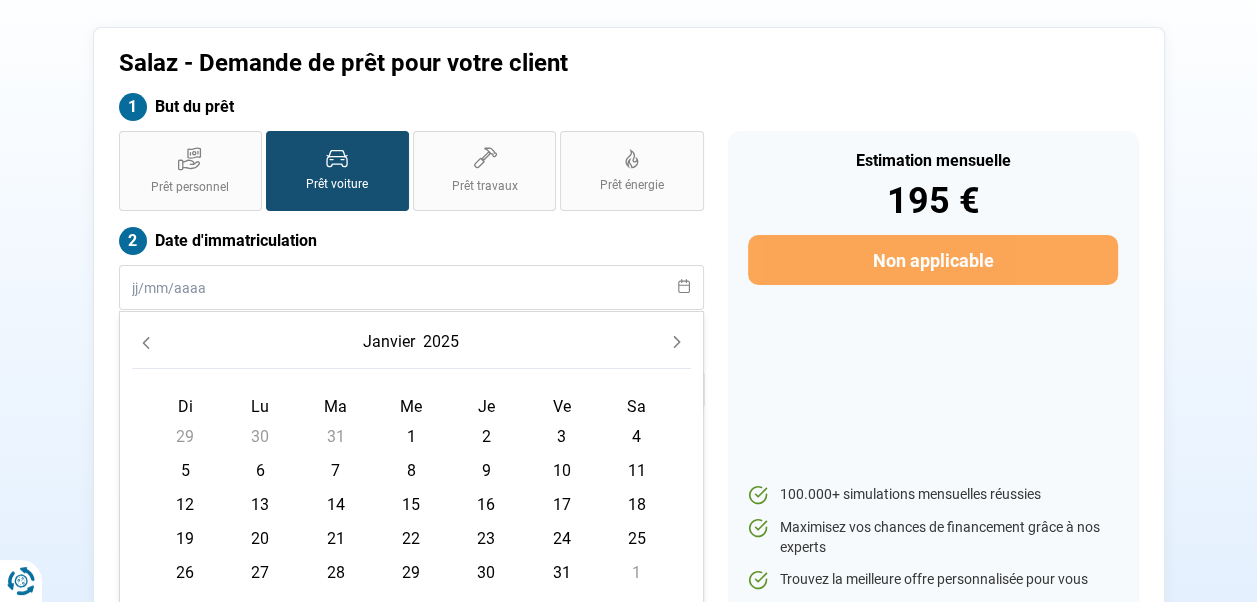 click 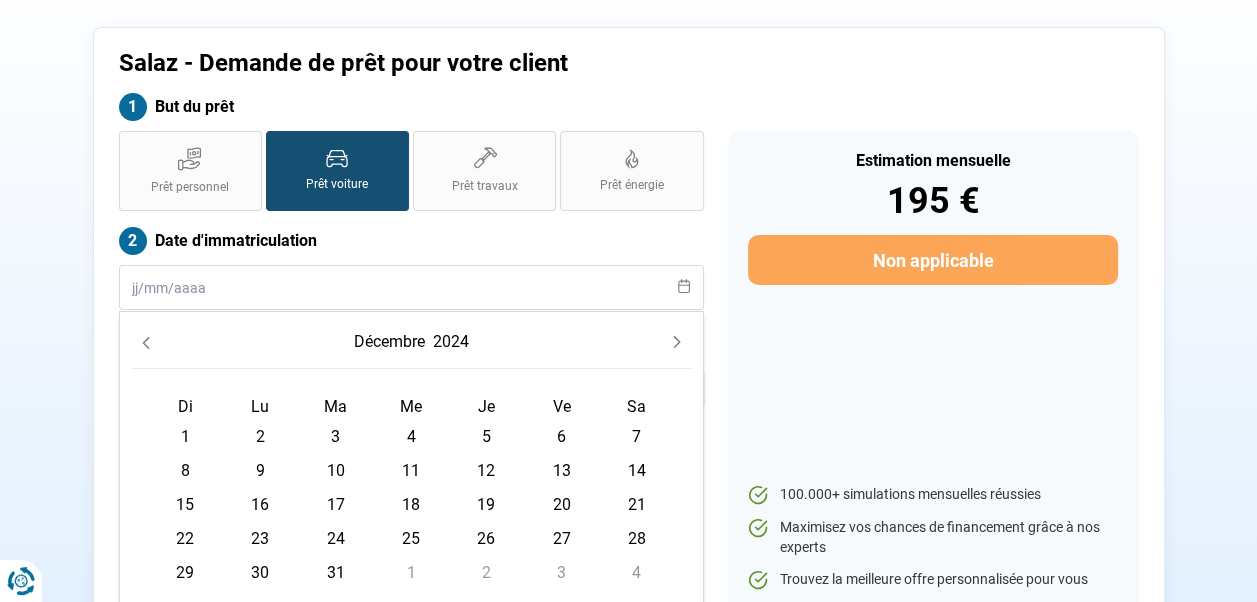 click 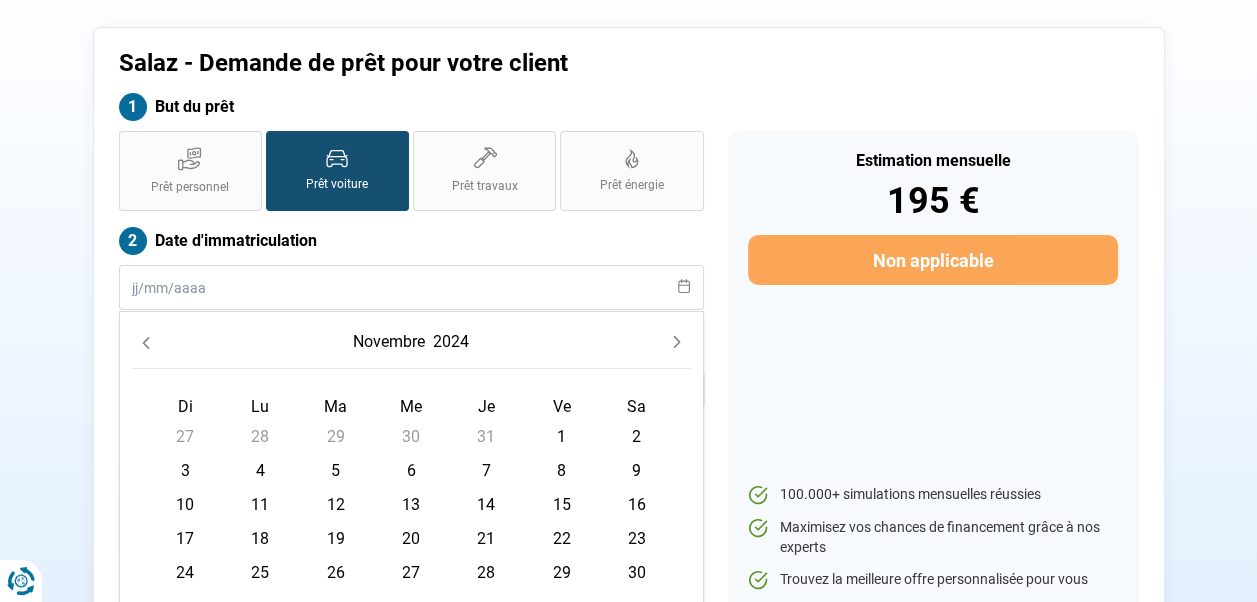 click 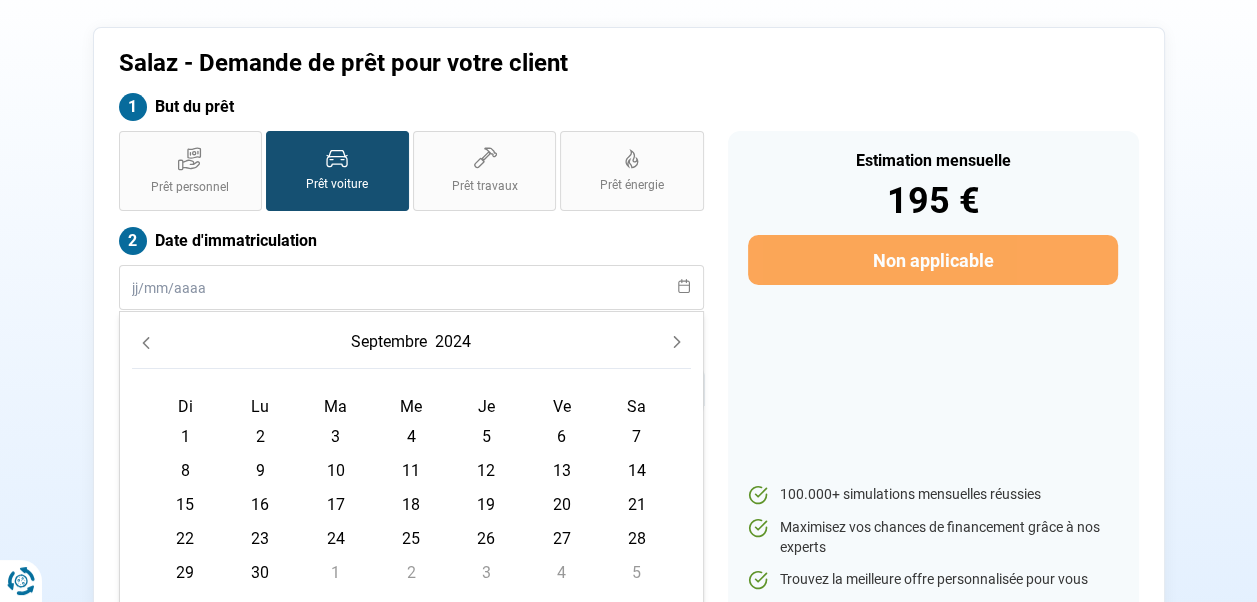 click 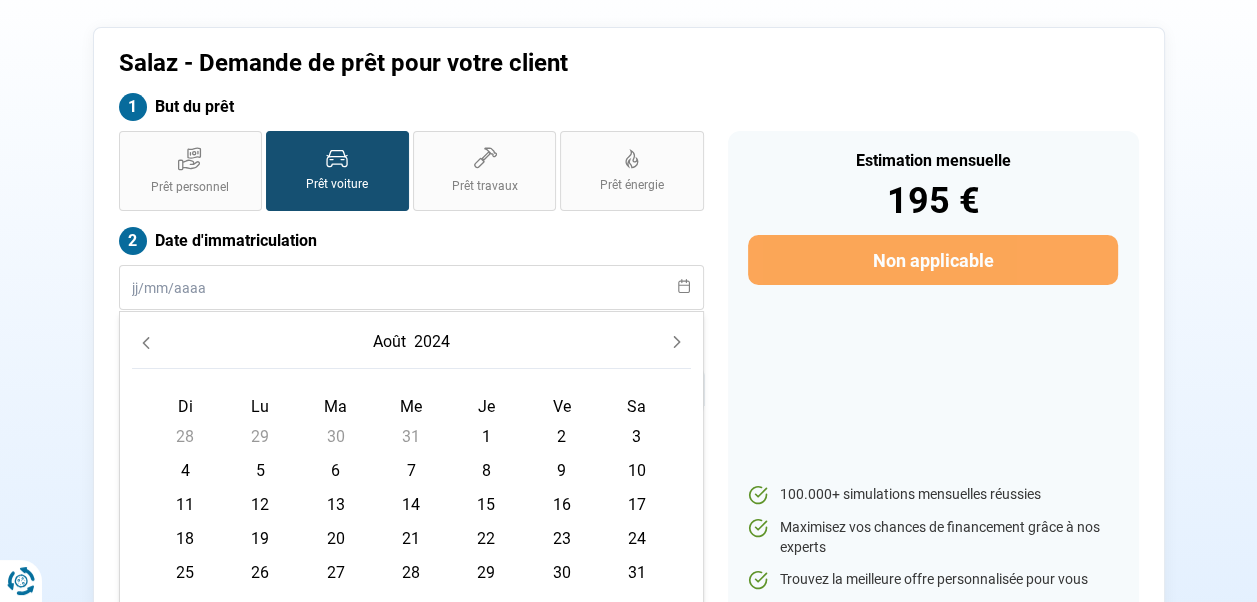 click 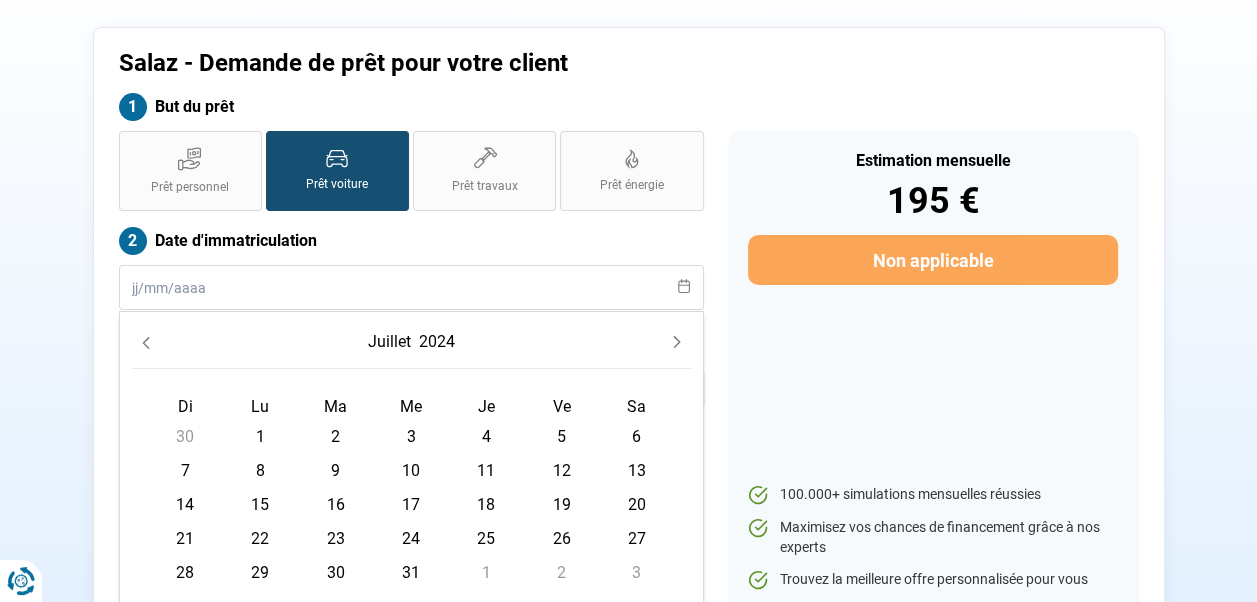 click 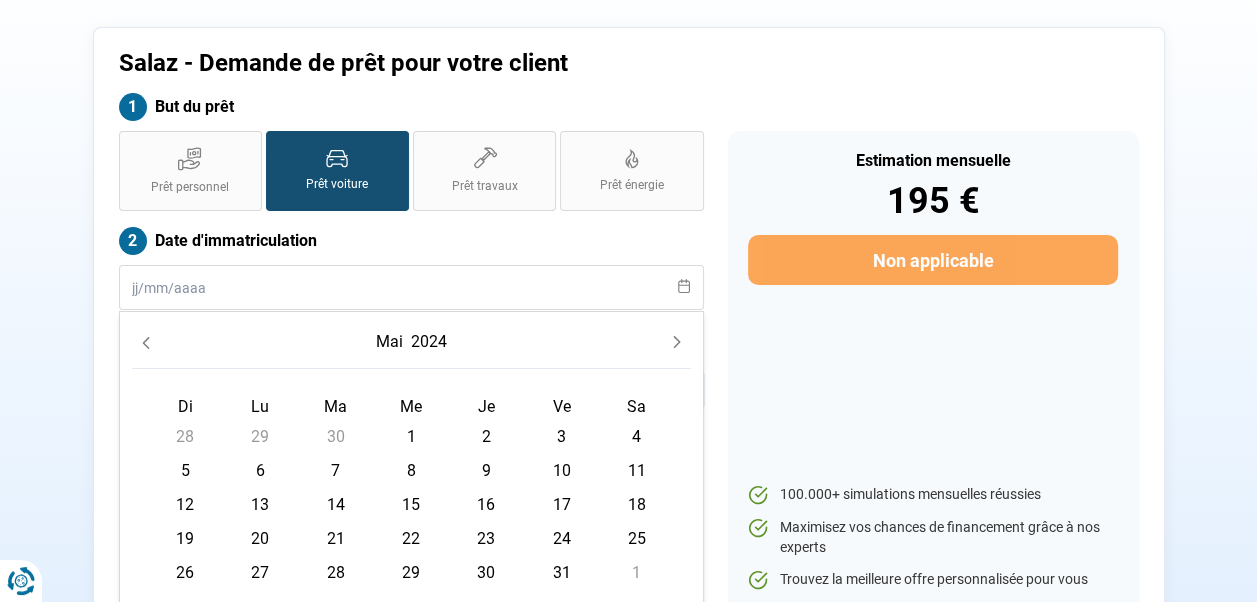 click 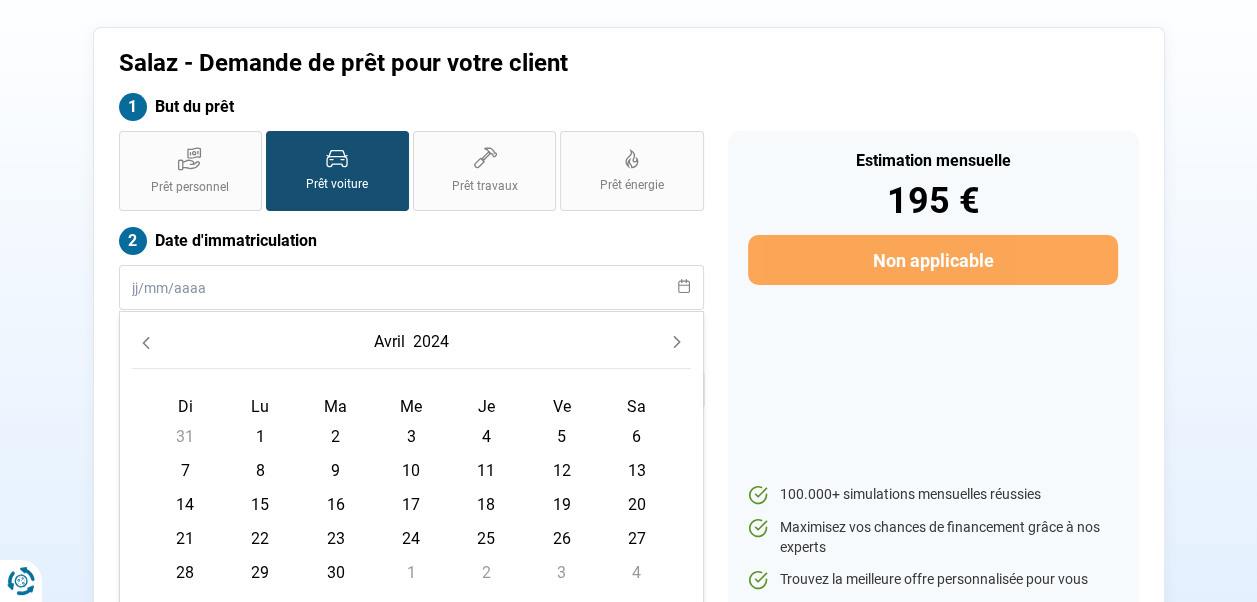 click 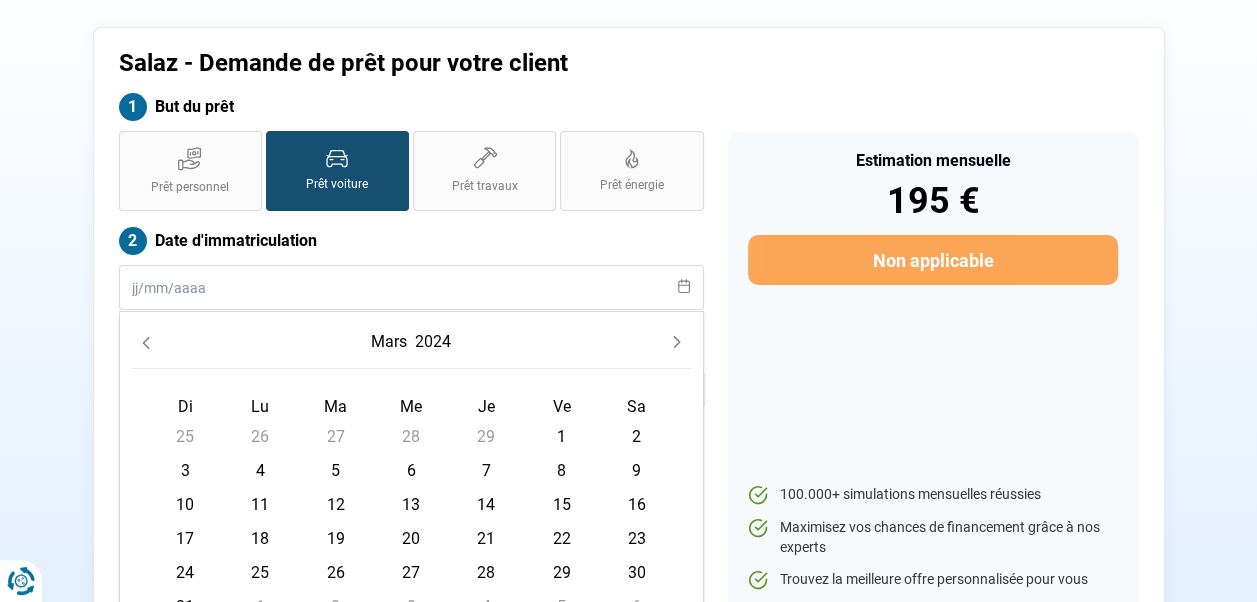 click 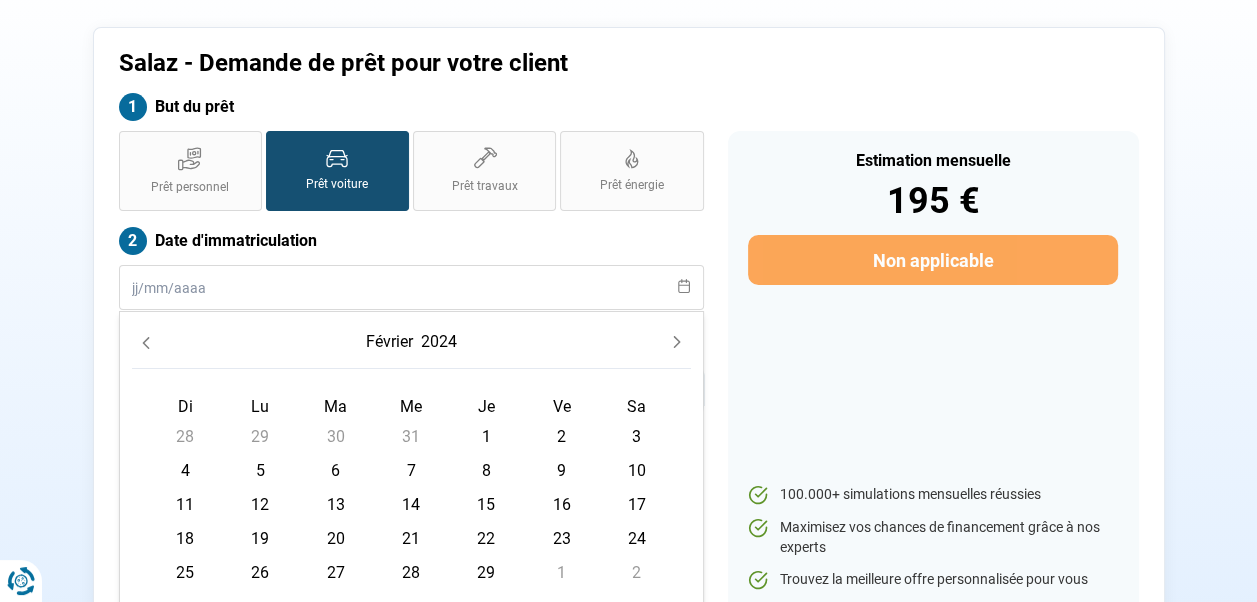 click 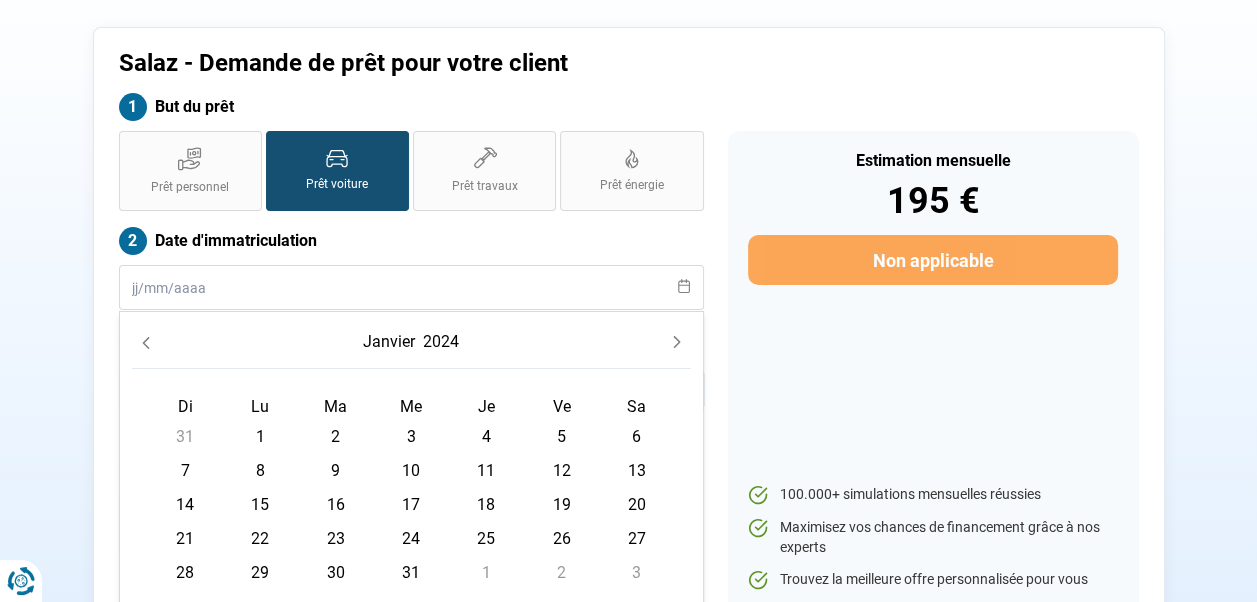 click 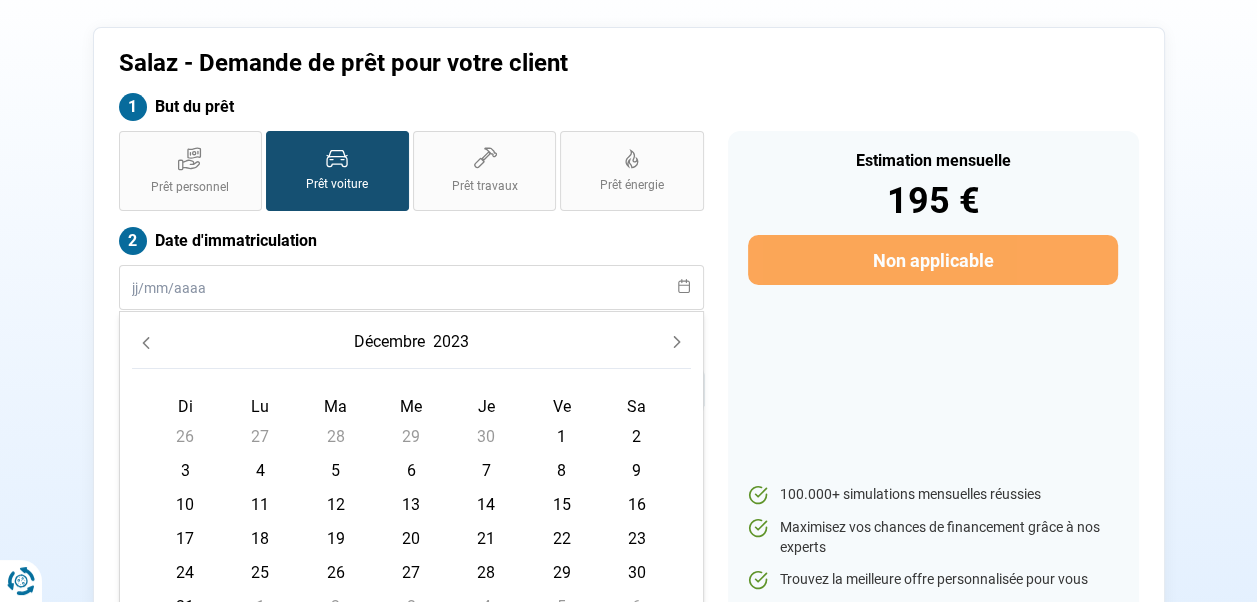 click 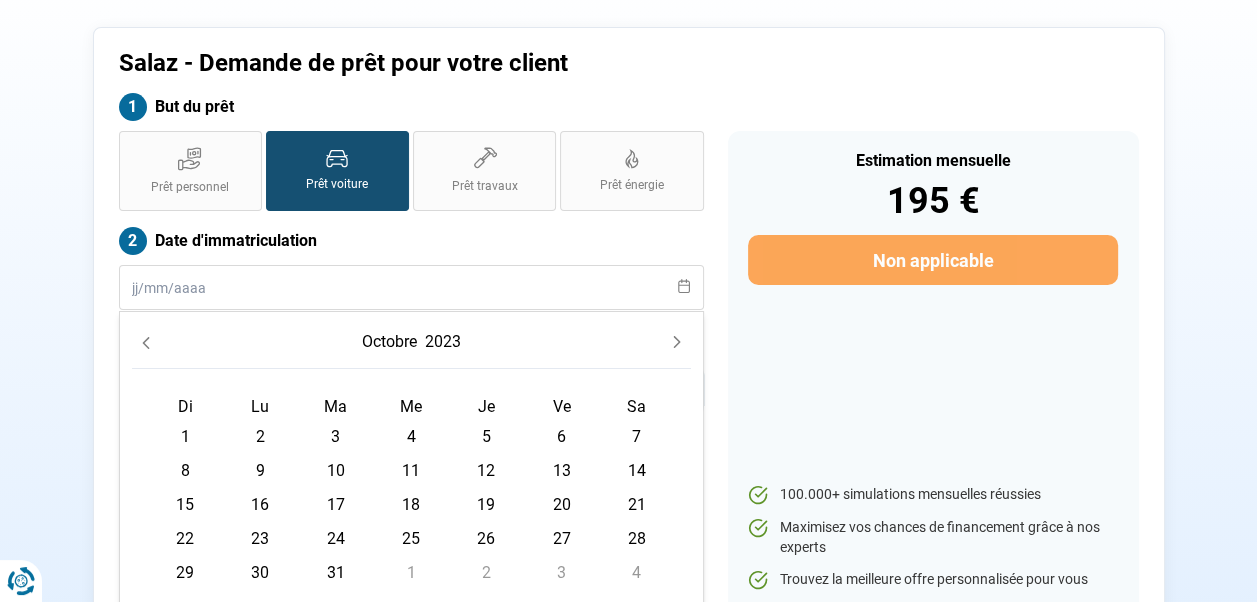 click 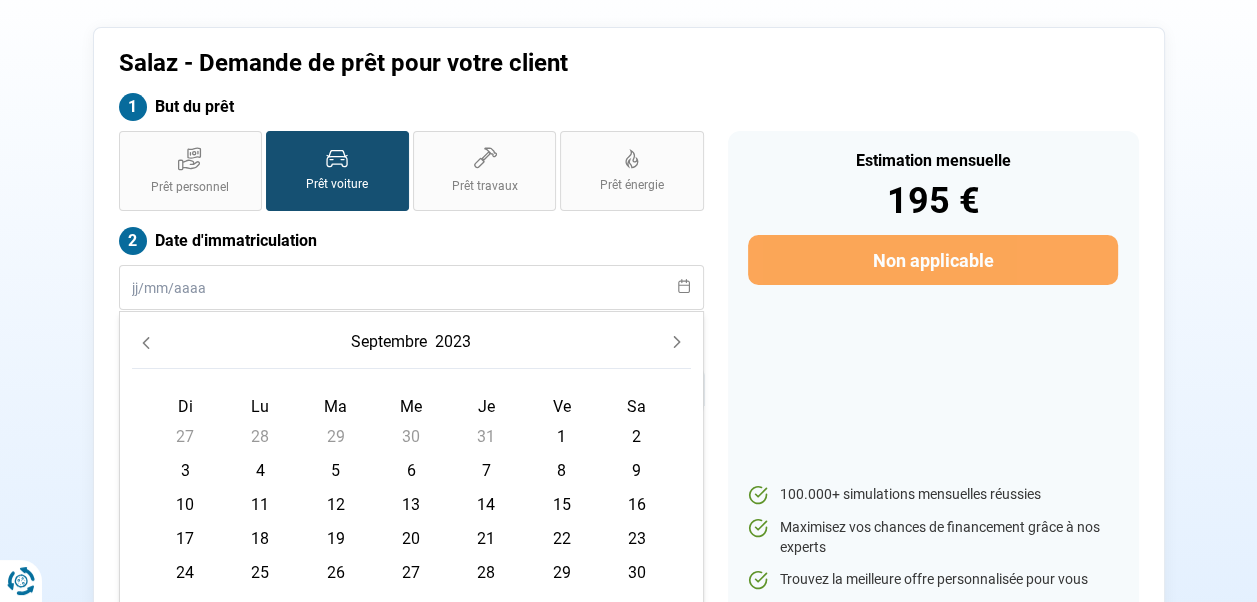 click 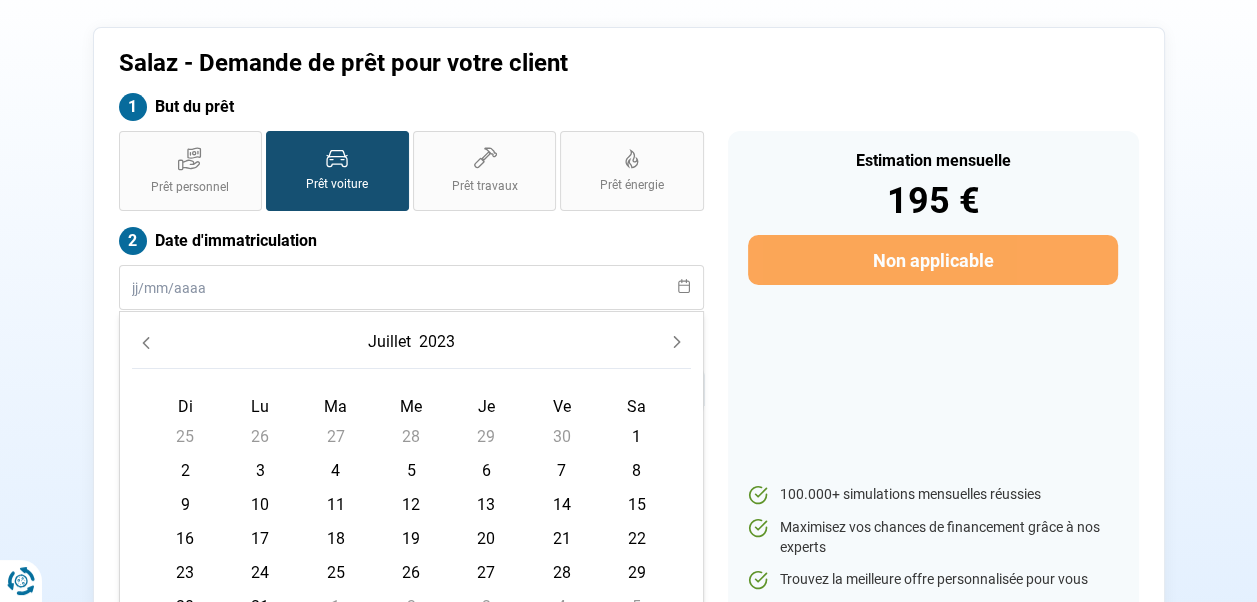 click 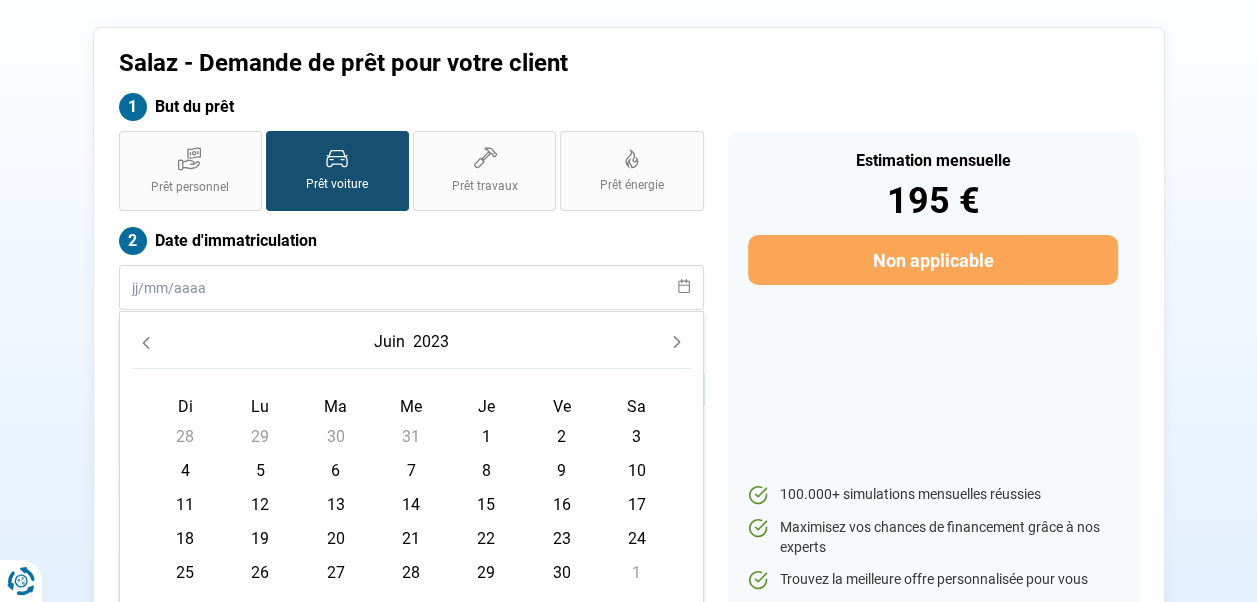 click 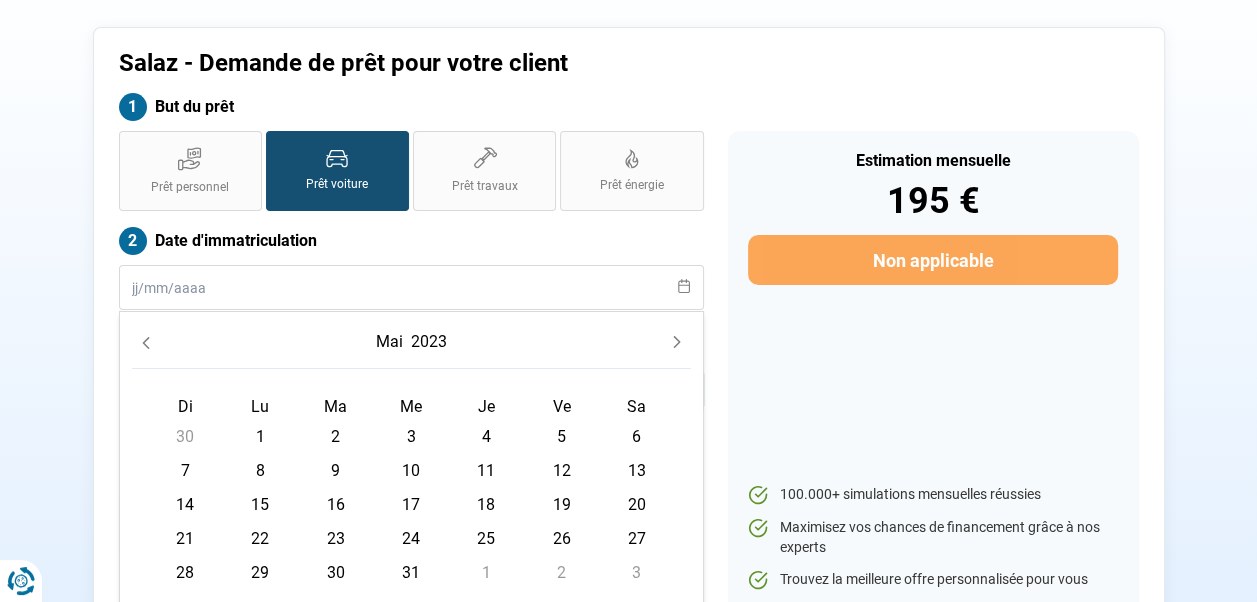 click 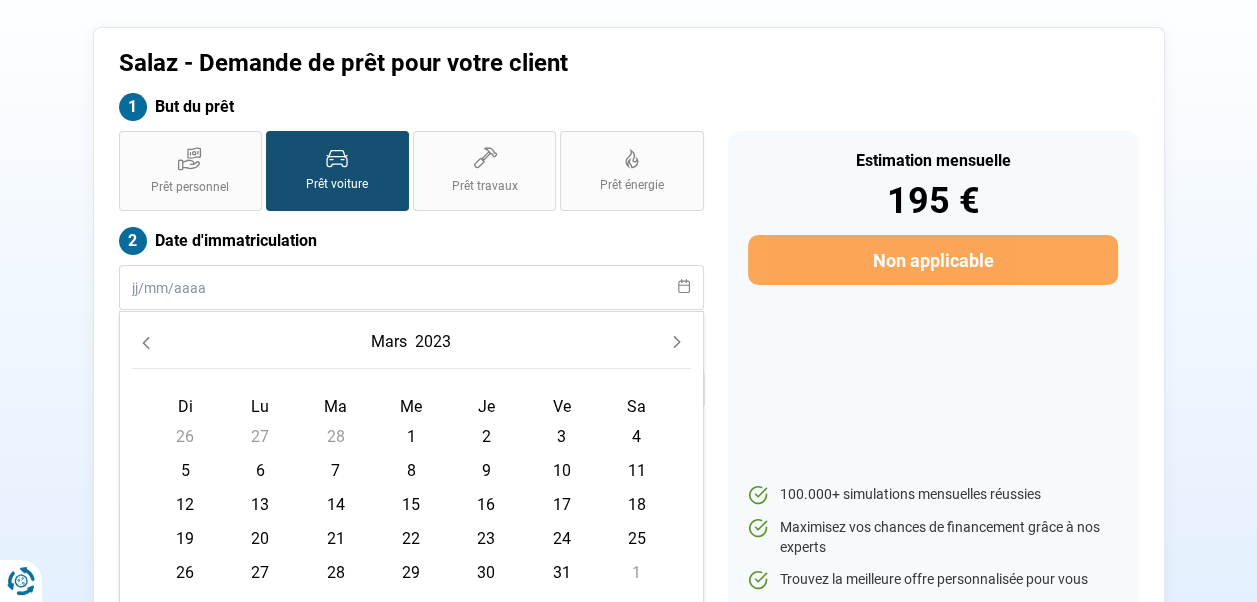 click 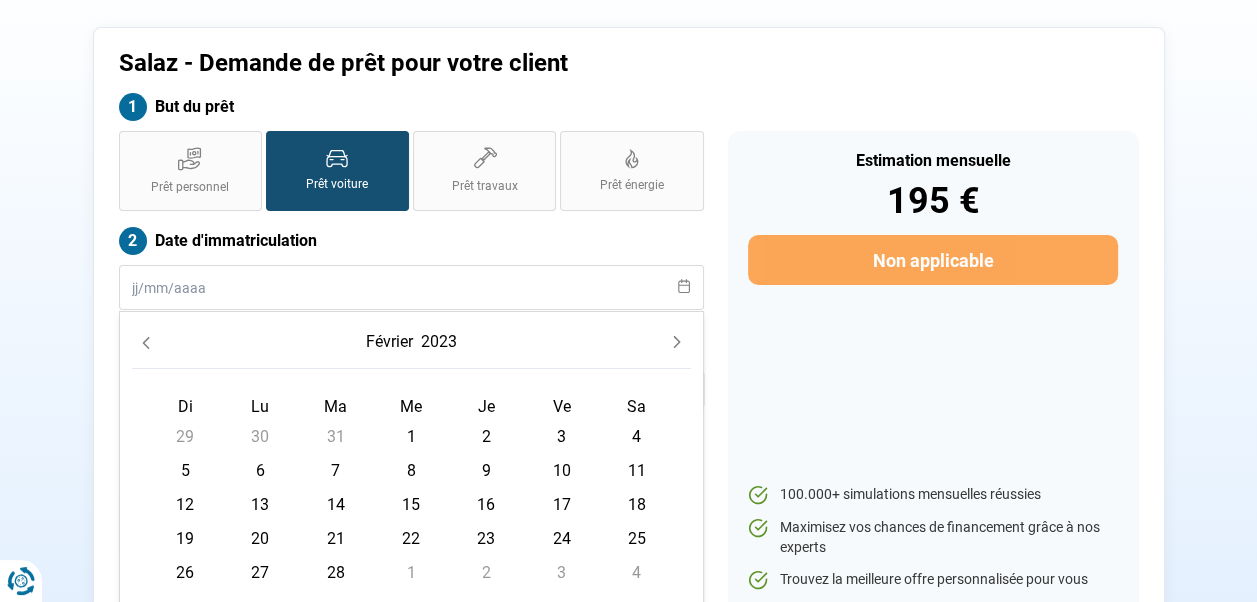 click 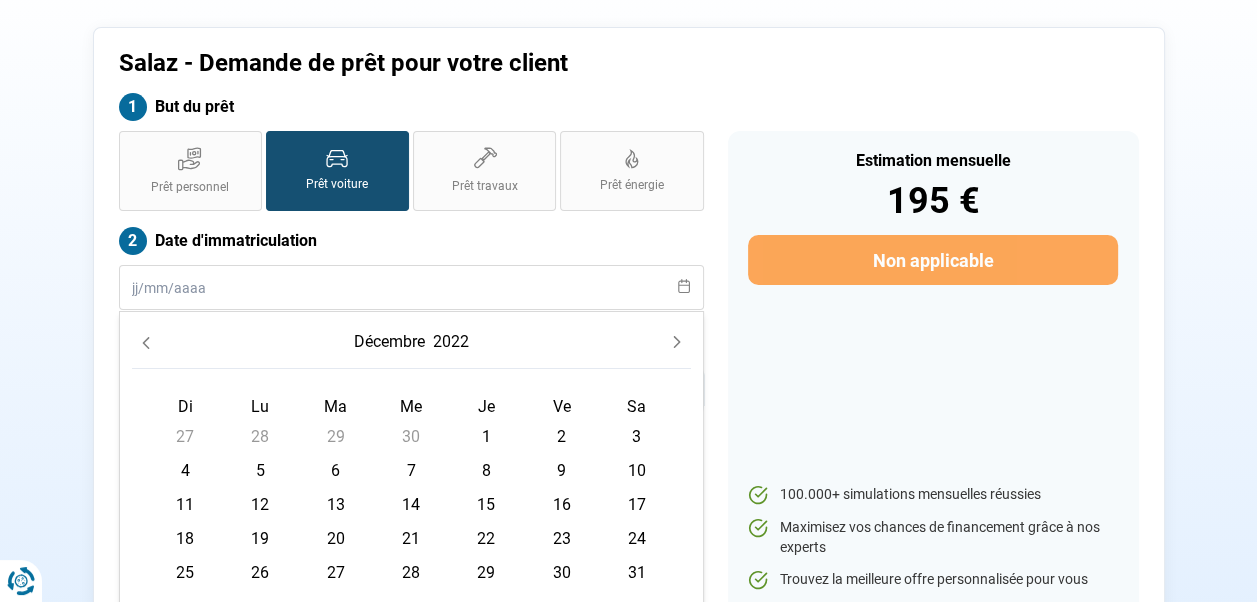 click 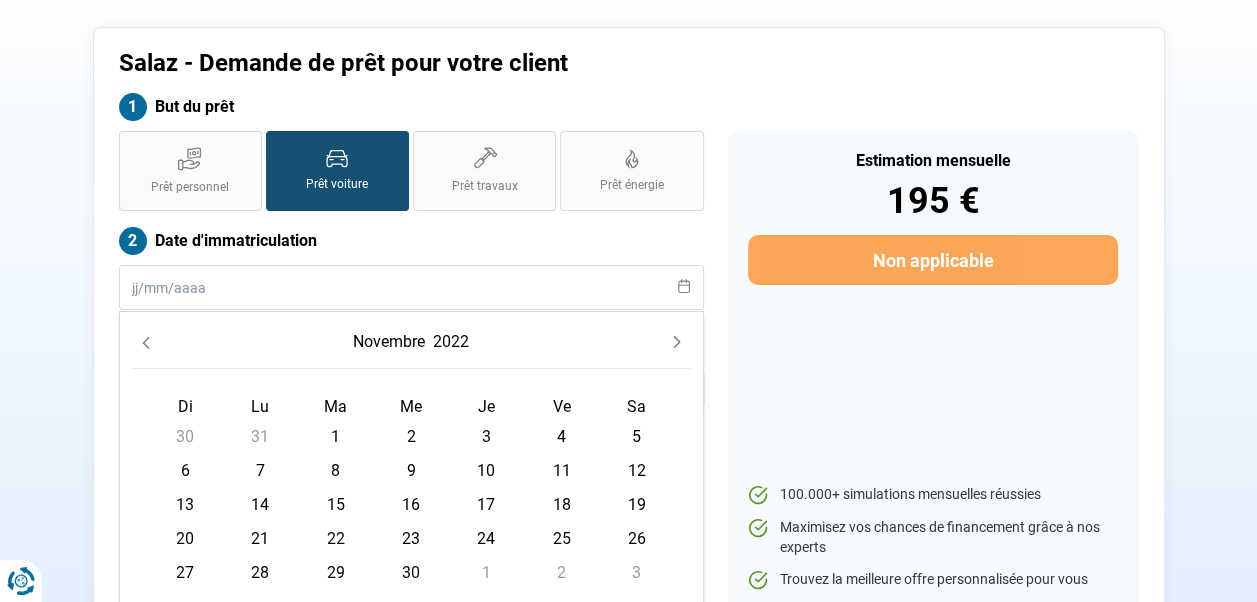 click 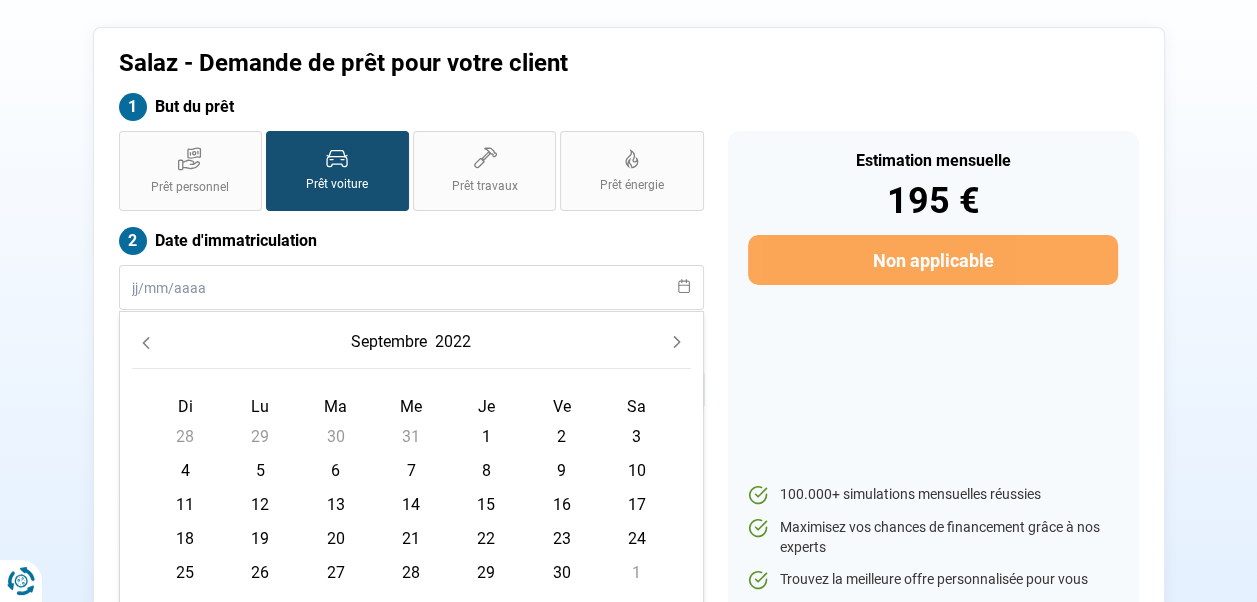 click 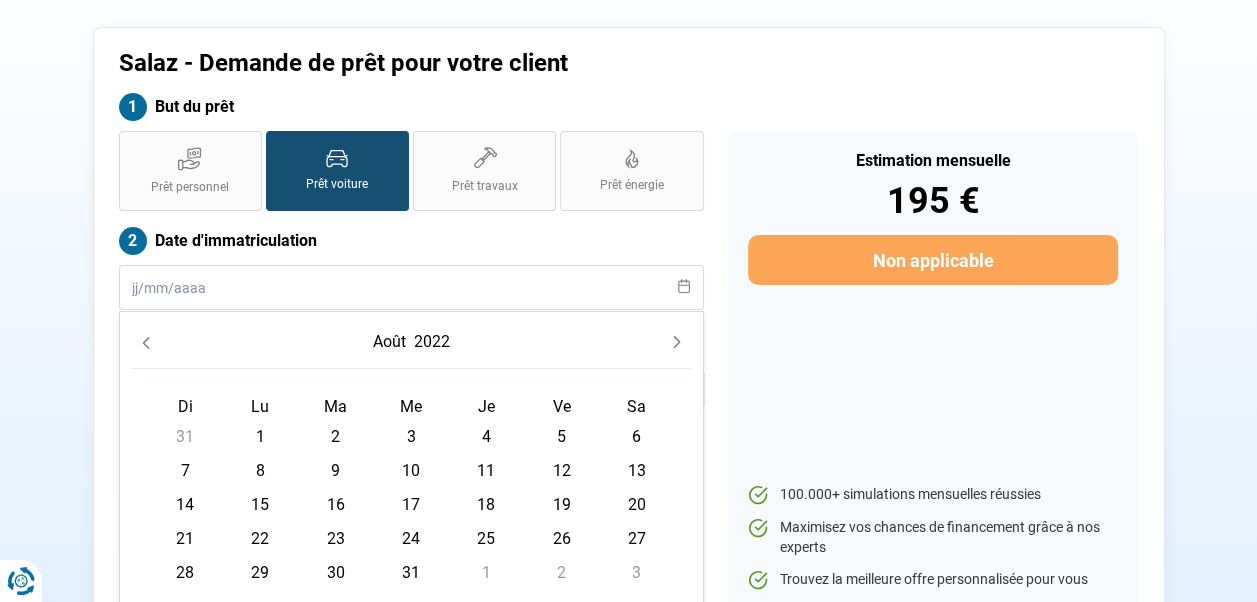 click 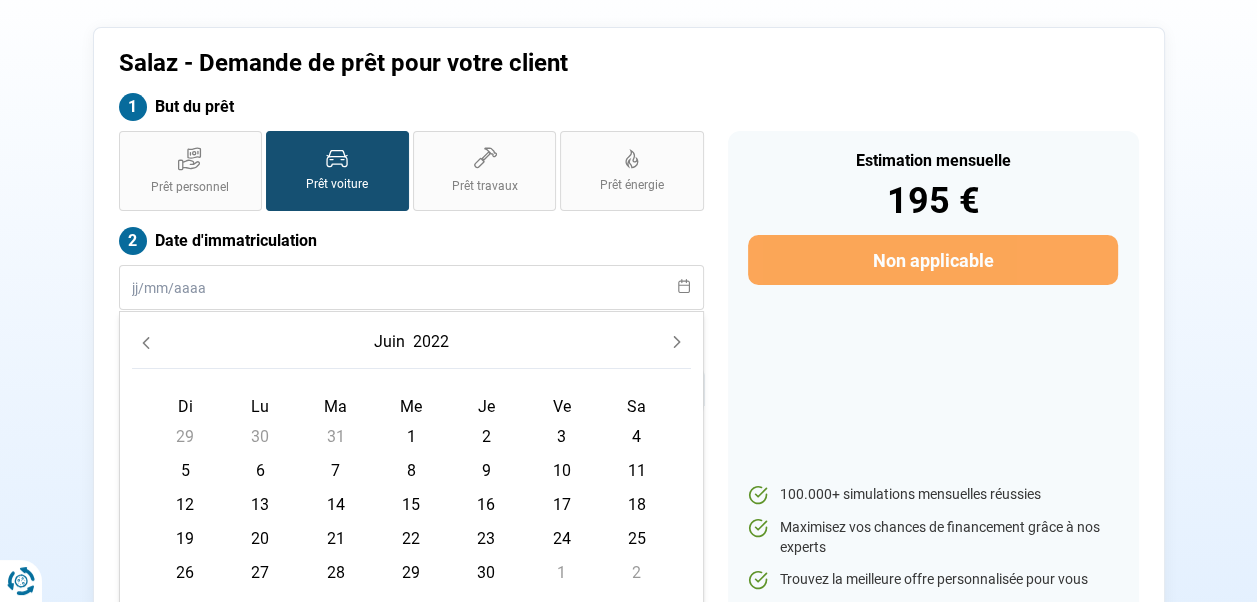 click 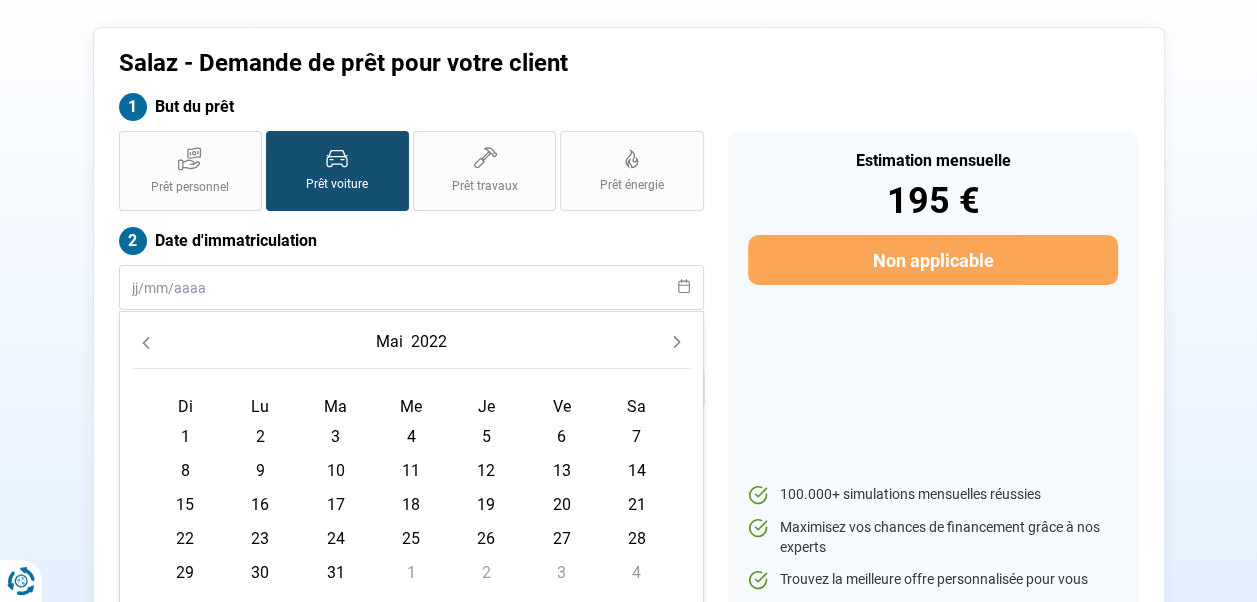 click 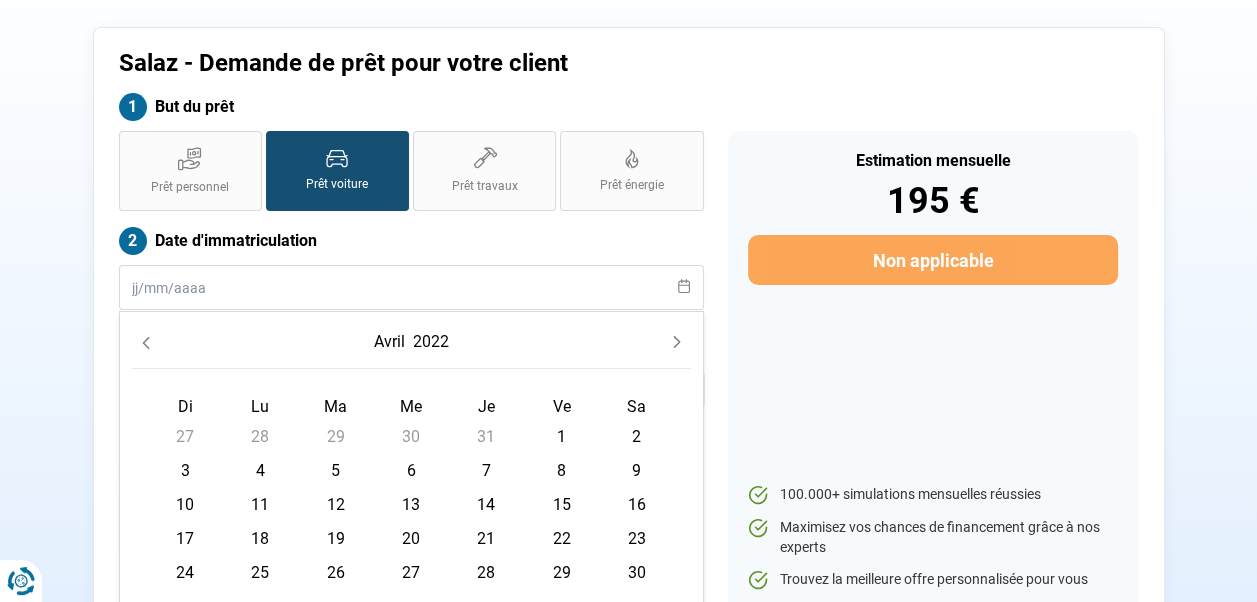 click 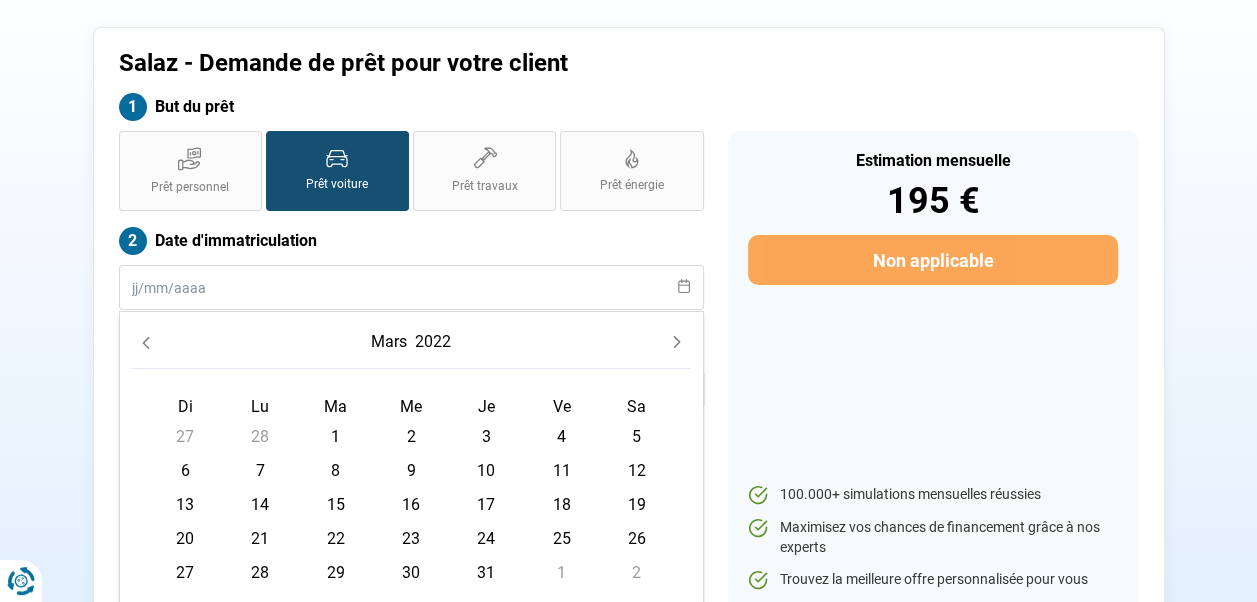 click 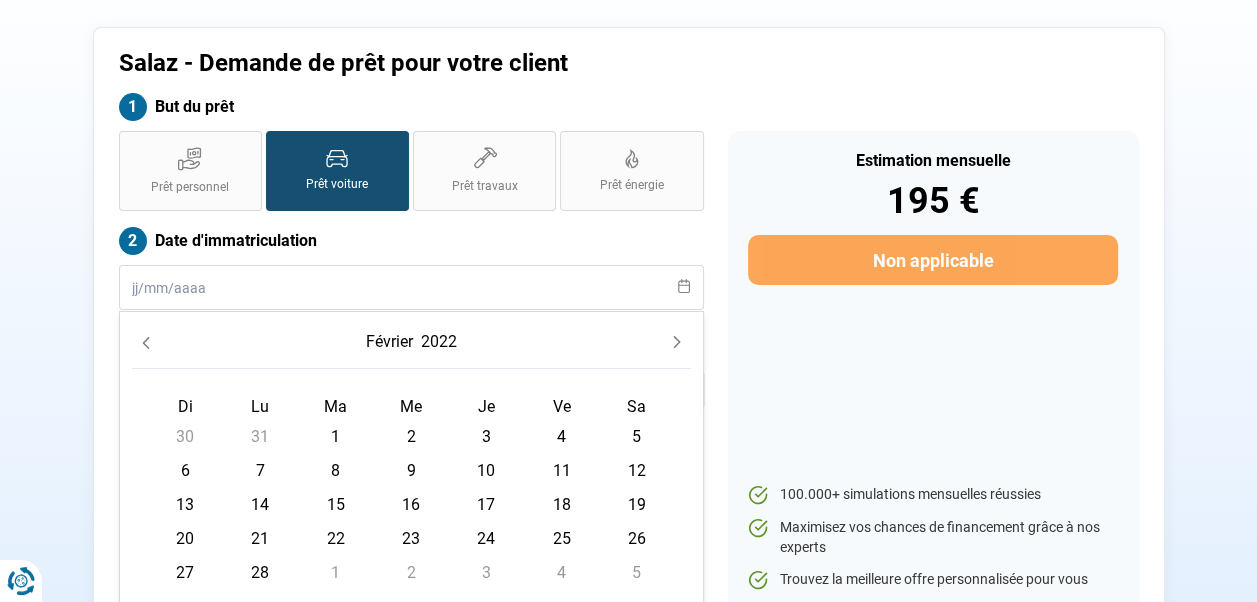 click 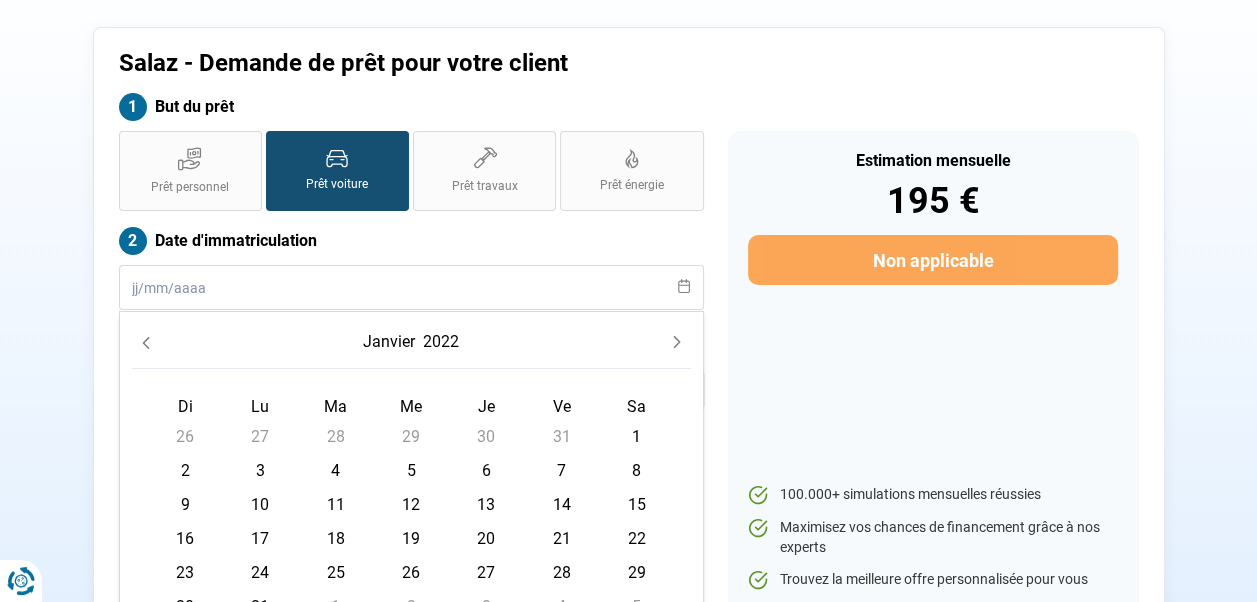 click 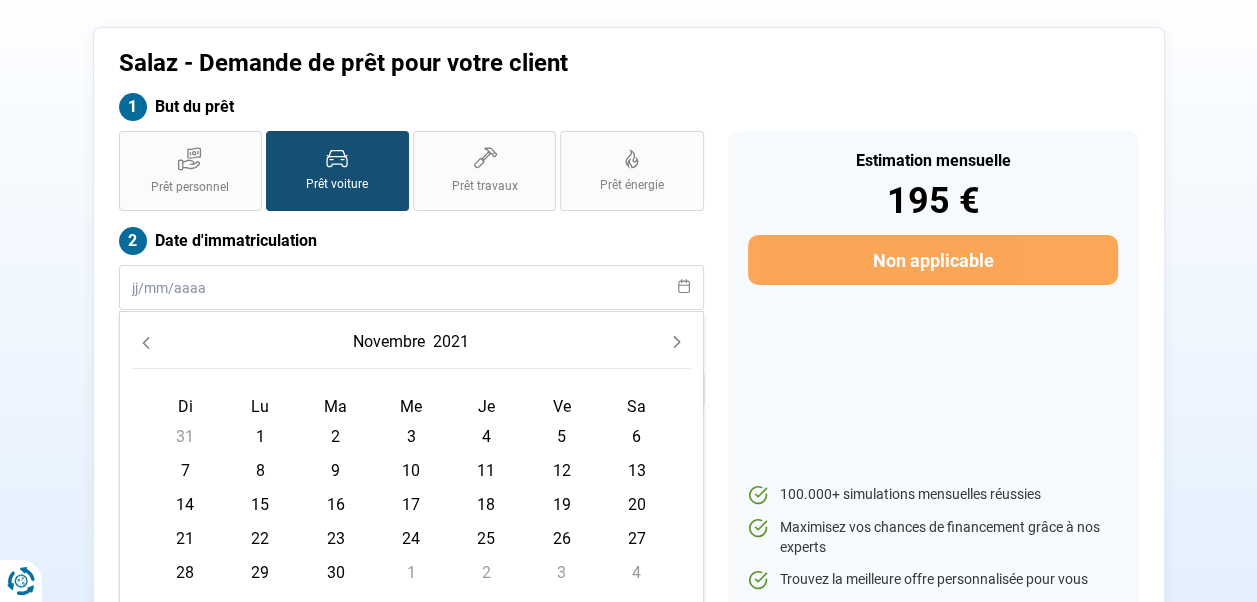 click 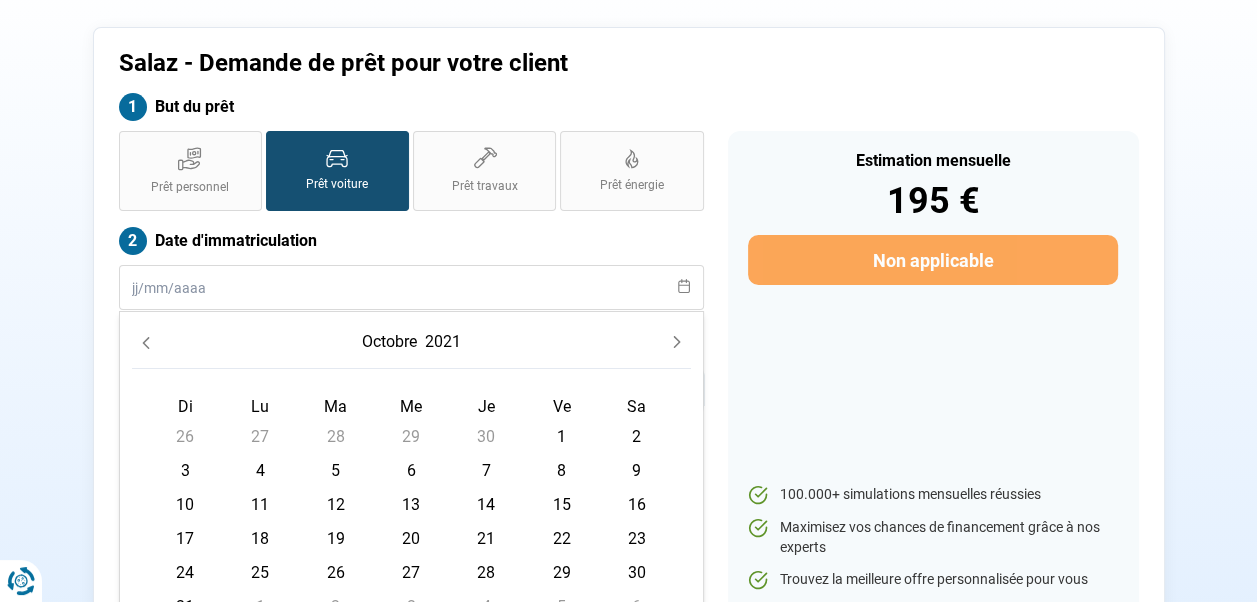 click 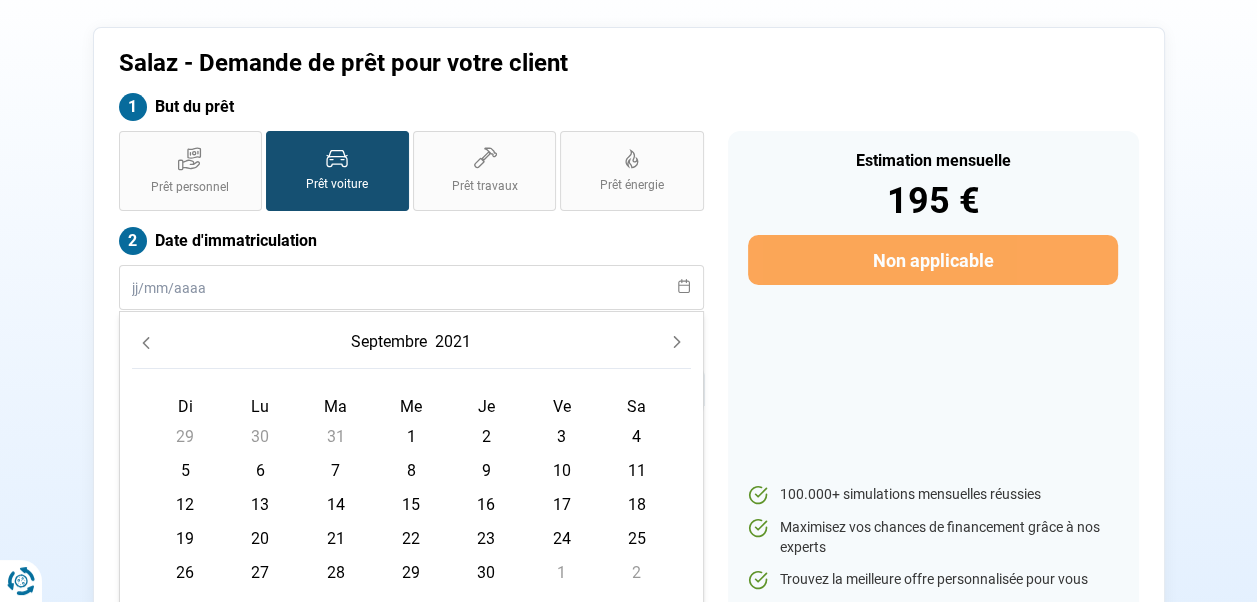 click 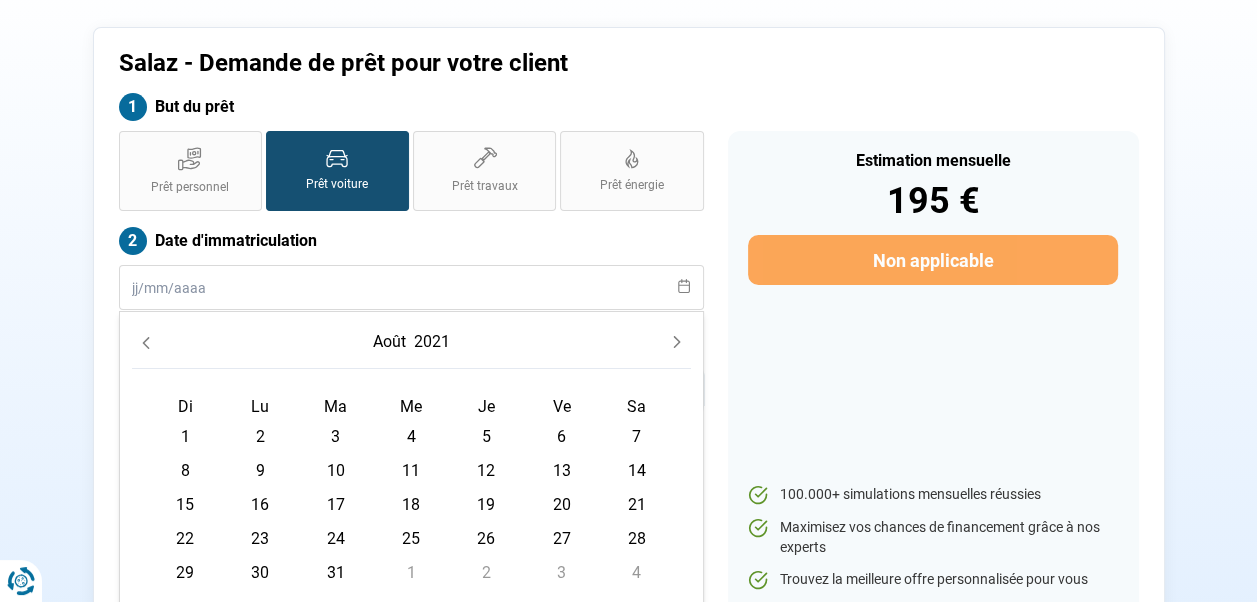 click 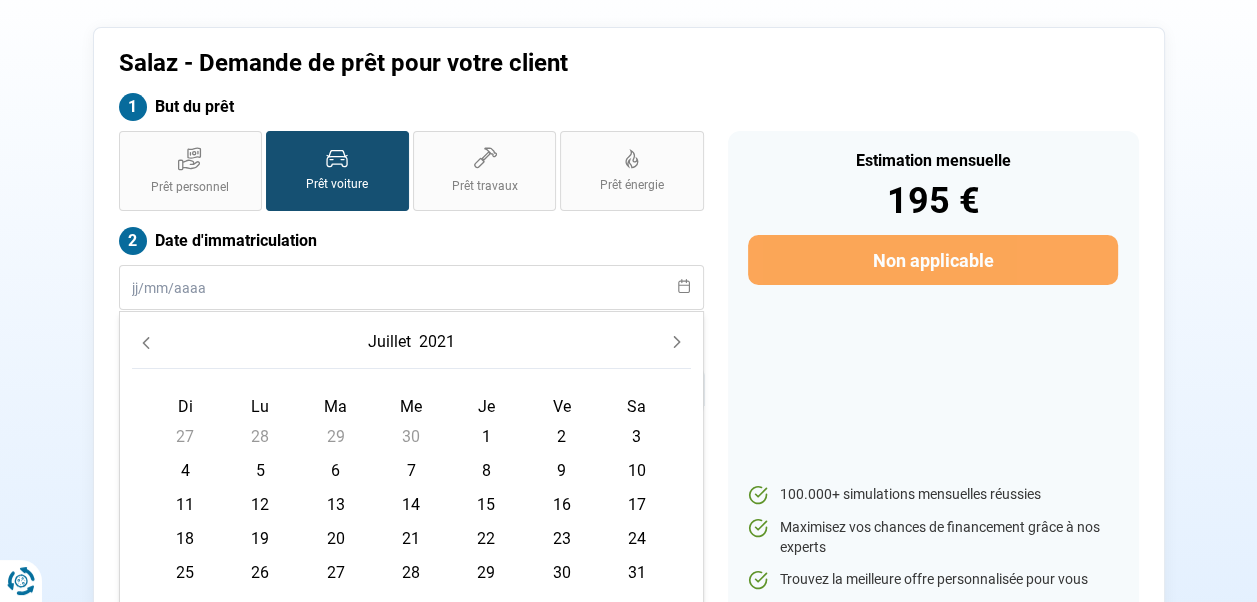 click 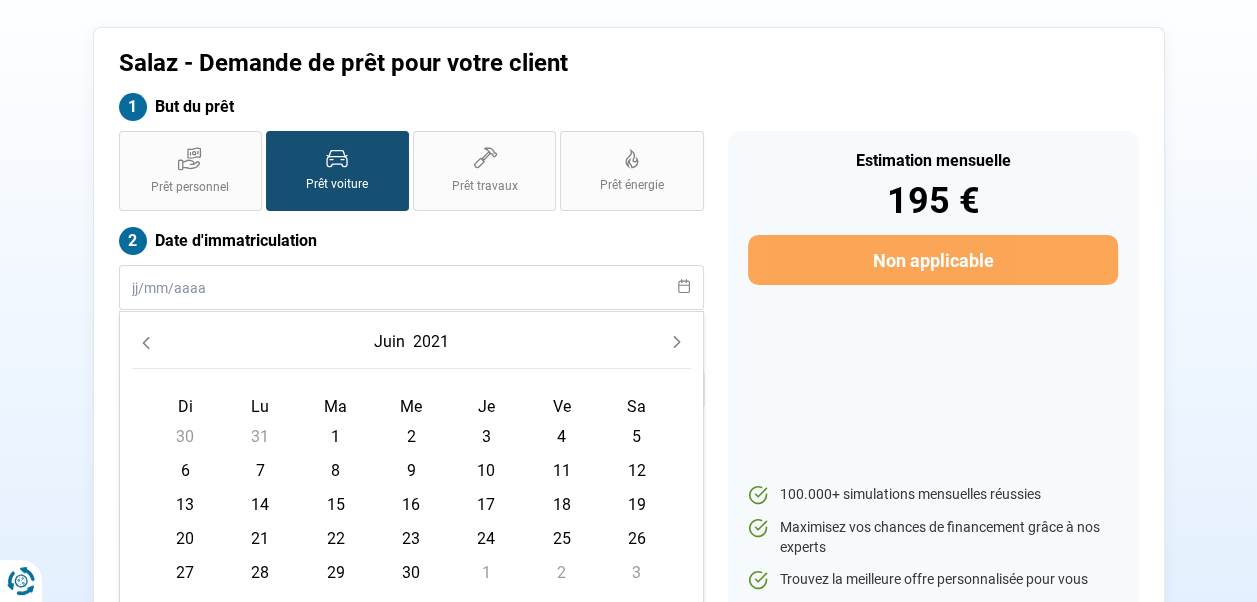 click on "8" at bounding box center [336, 471] 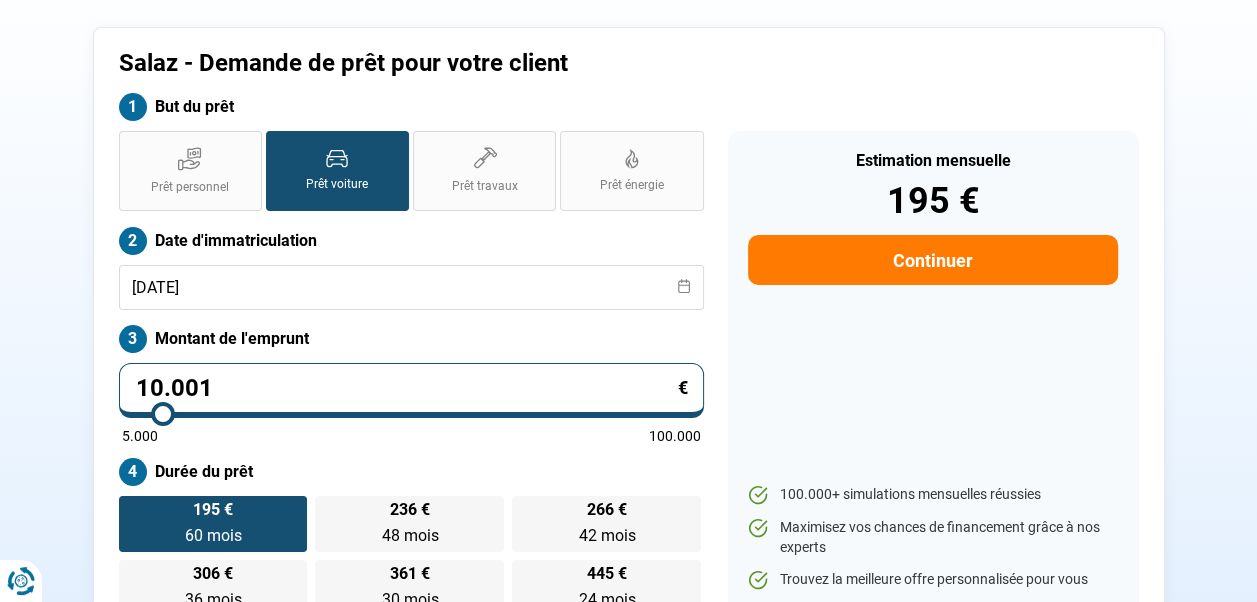 click on "10.001" at bounding box center (411, 390) 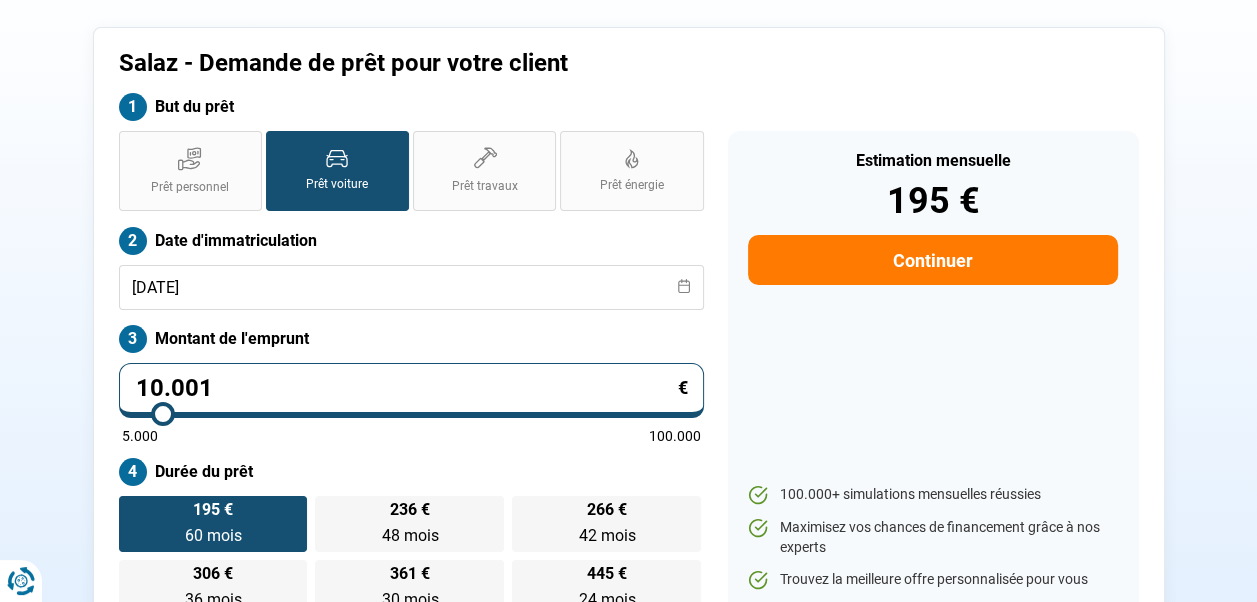 type on "2" 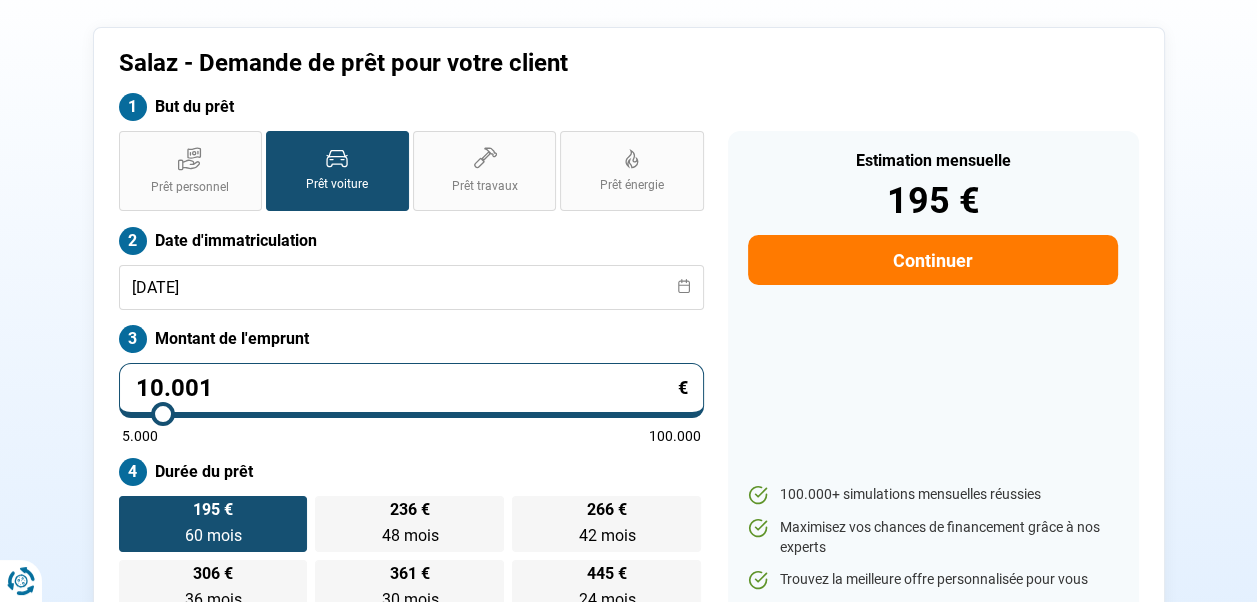 type on "5000" 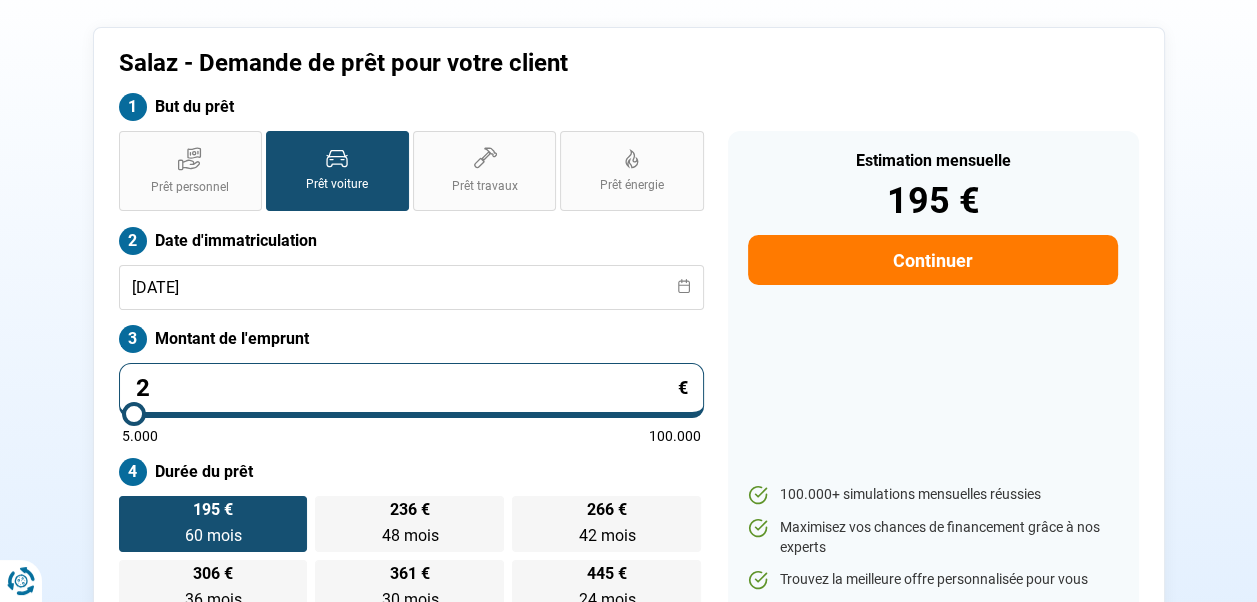 type on "20" 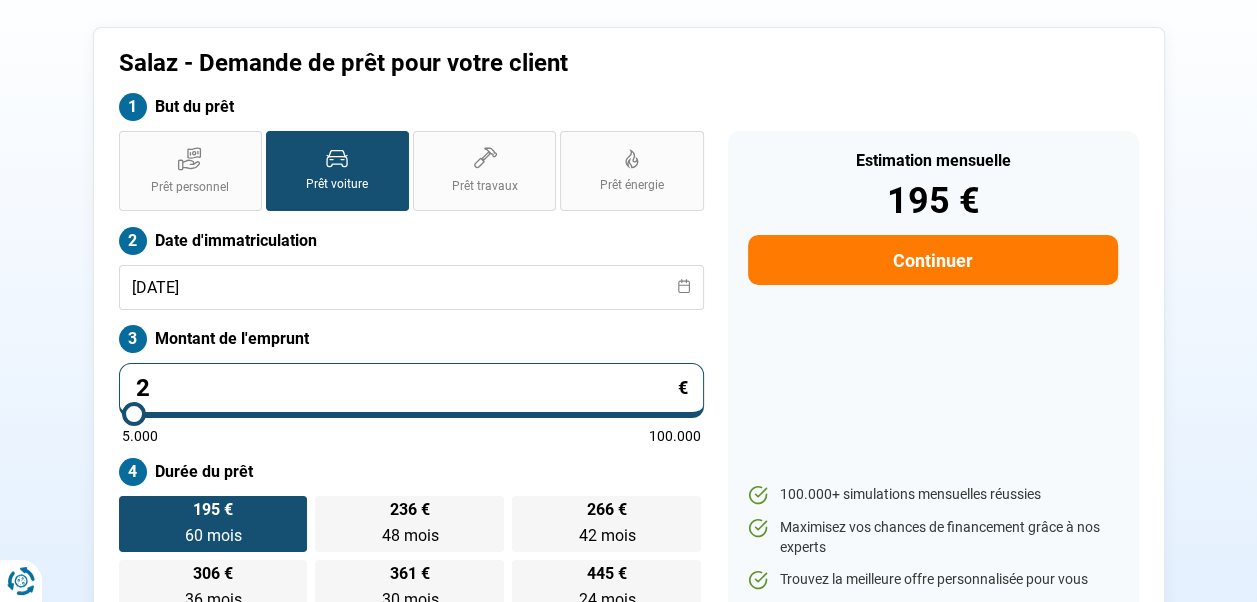 type on "5000" 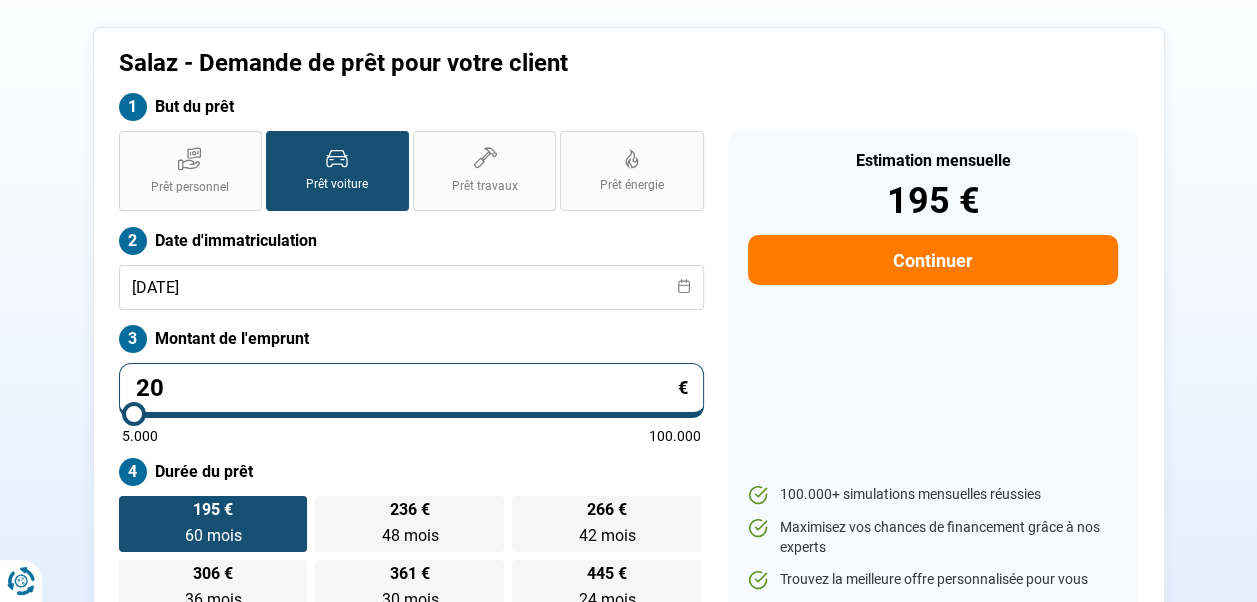 type on "204" 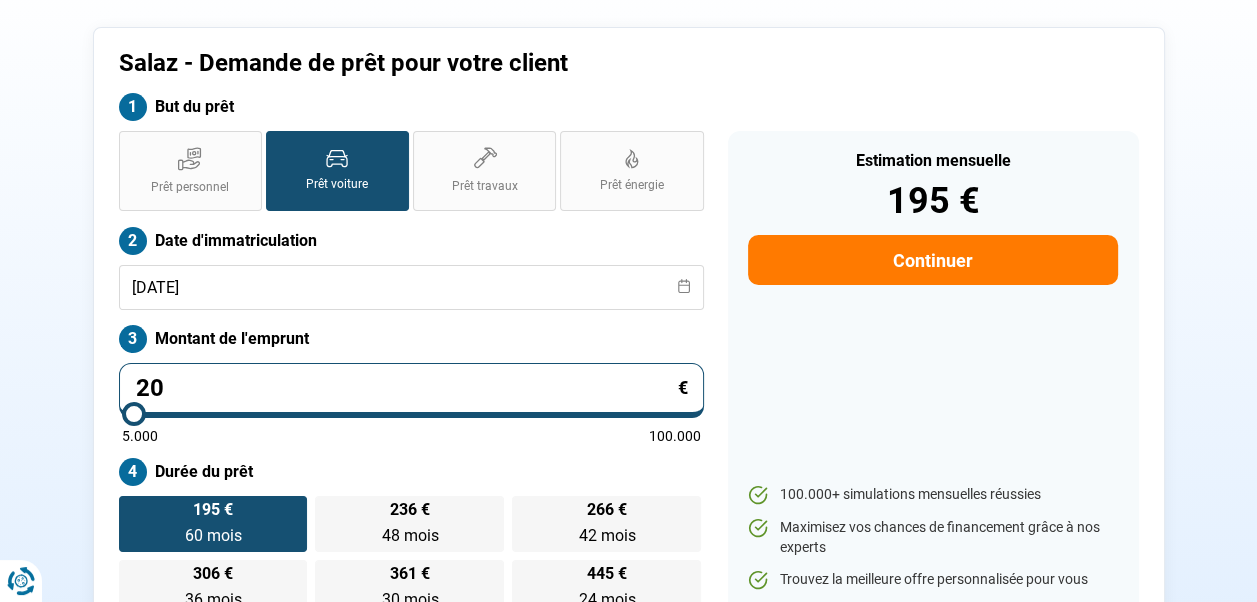type on "5000" 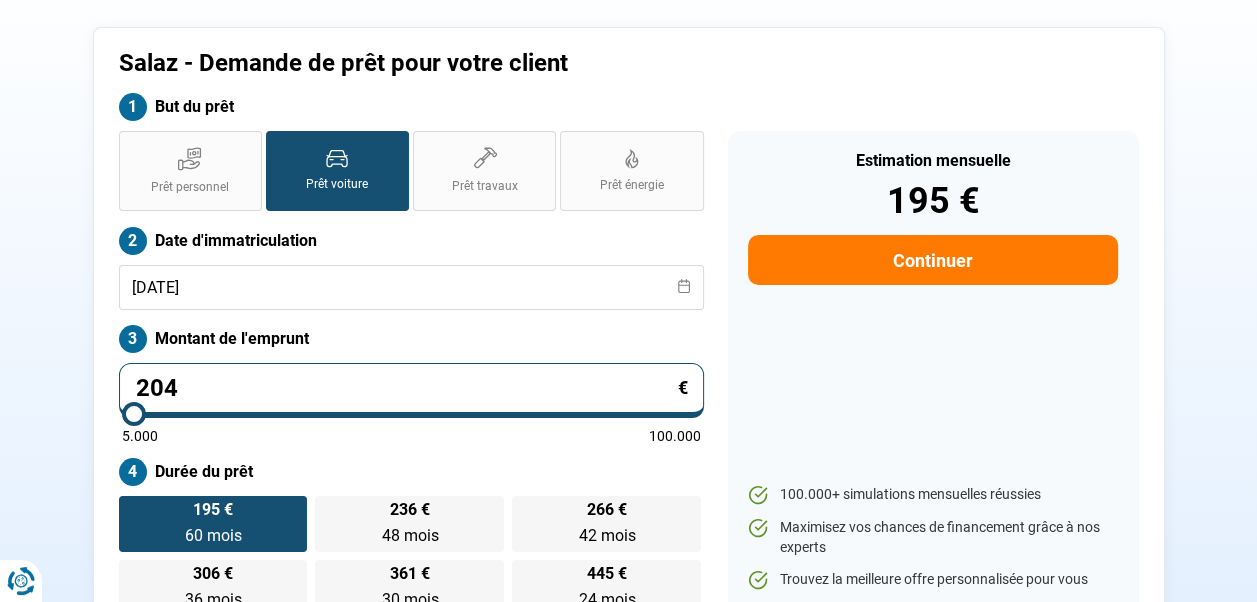 type on "2.049" 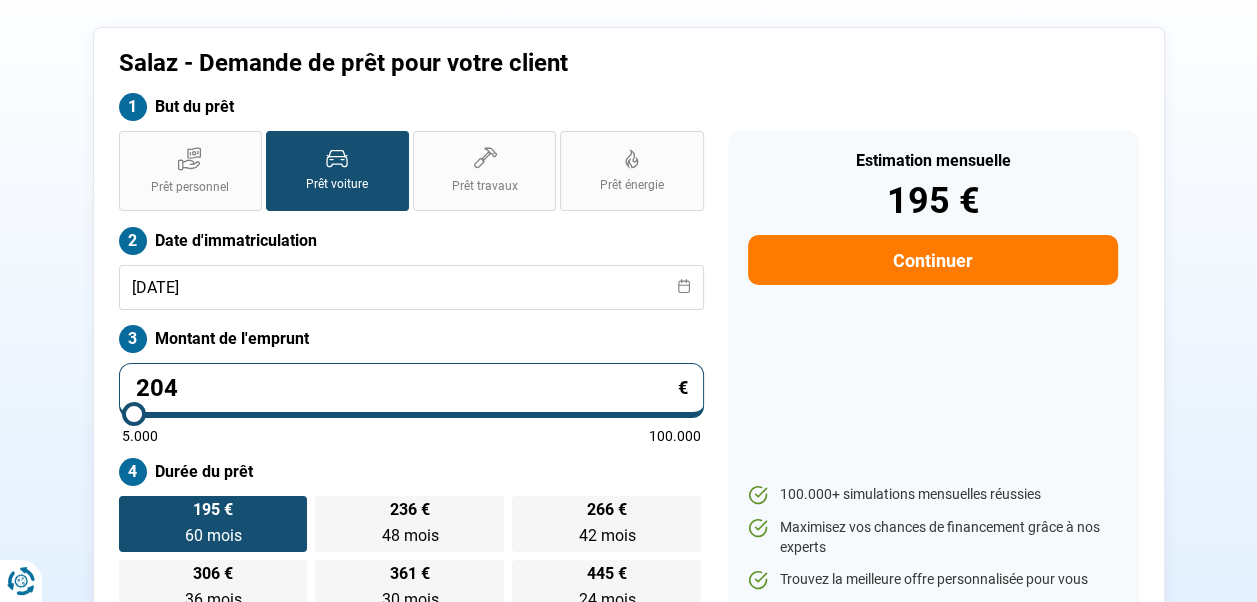 type on "5000" 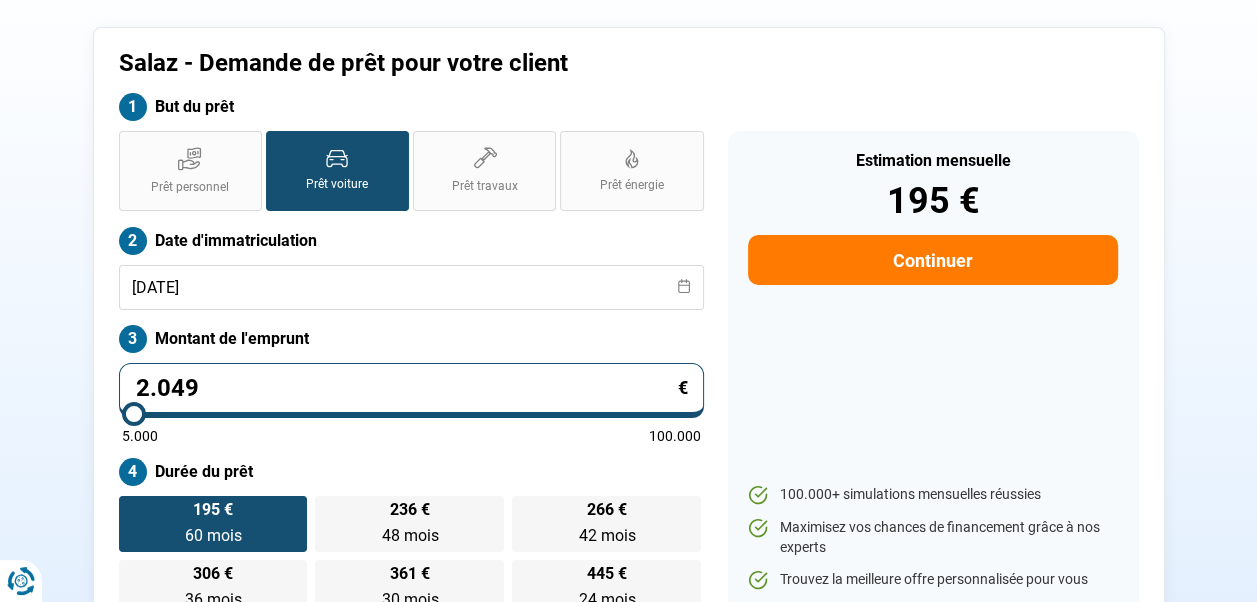type on "20.490" 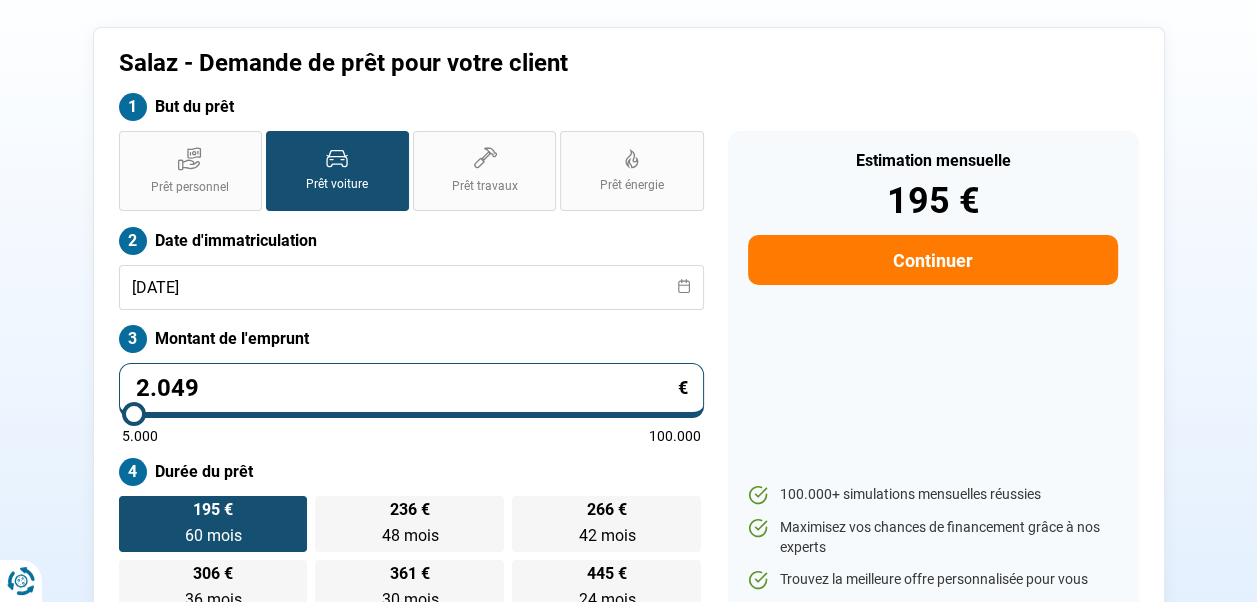 type on "20500" 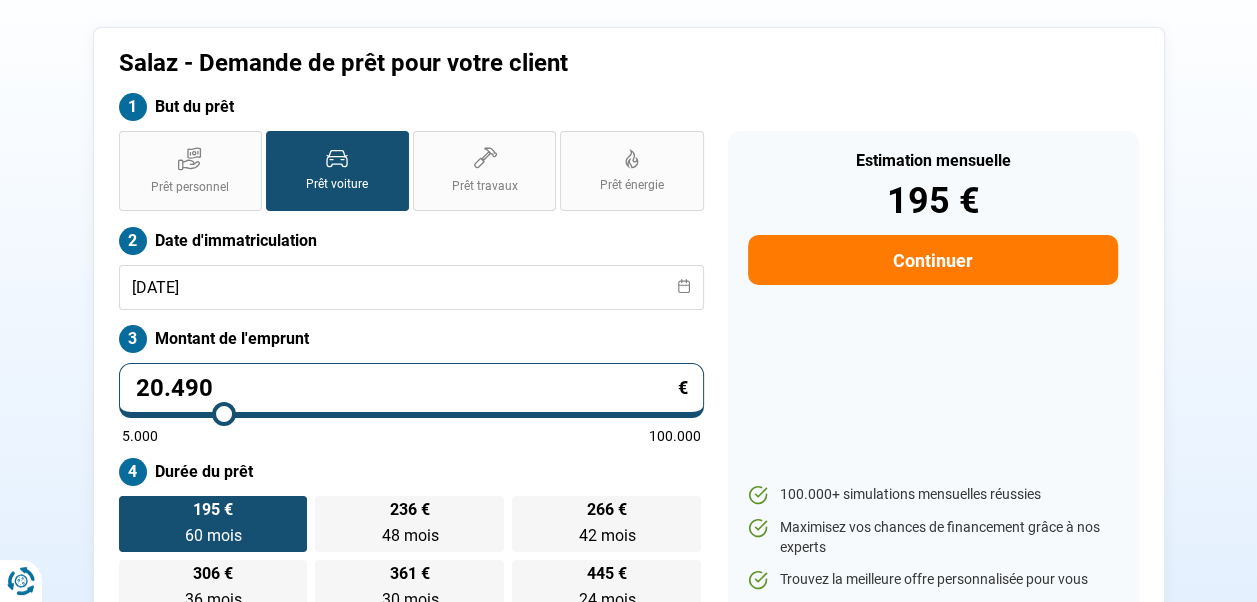 type on "20.490" 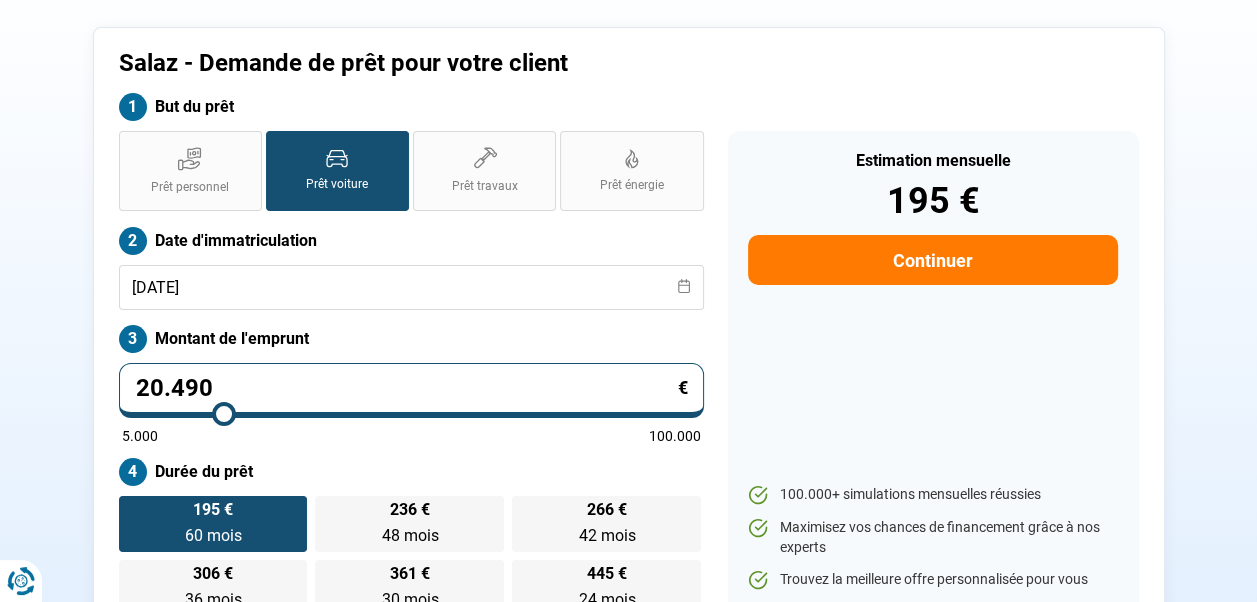 type on "20500" 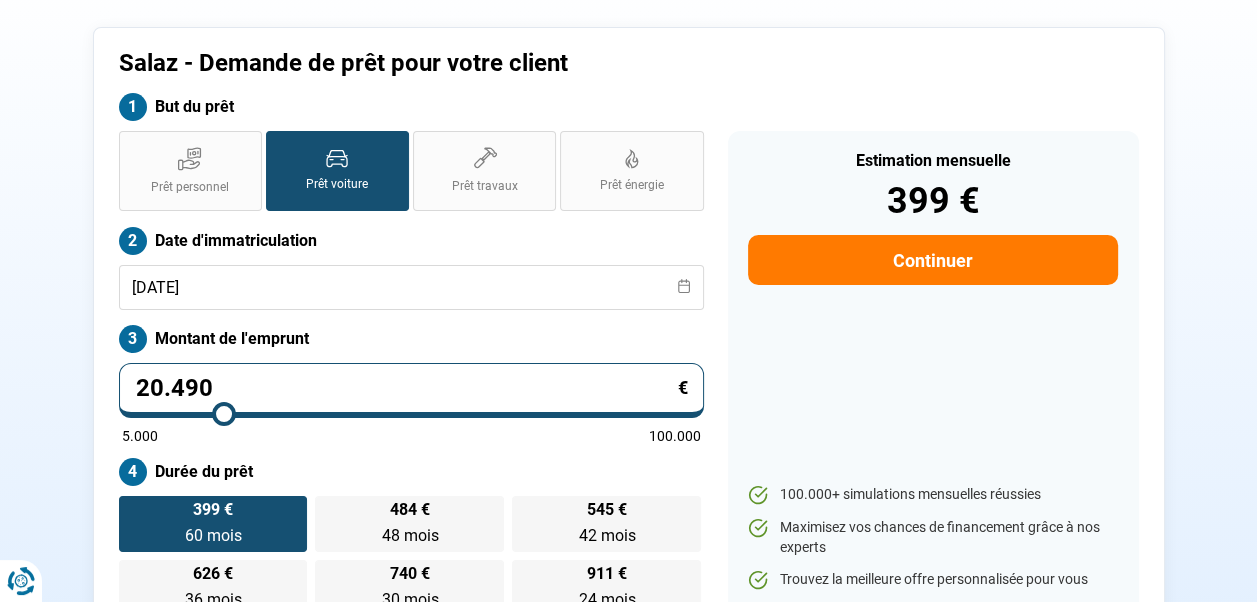 click on "Estimation mensuelle 399 € Continuer 100.000+ simulations mensuelles réussies Maximisez vos chances de financement grâce à nos experts  Trouvez la meilleure offre personnalisée pour vous Trouvez la meilleure offre personnalisée" at bounding box center [933, 373] 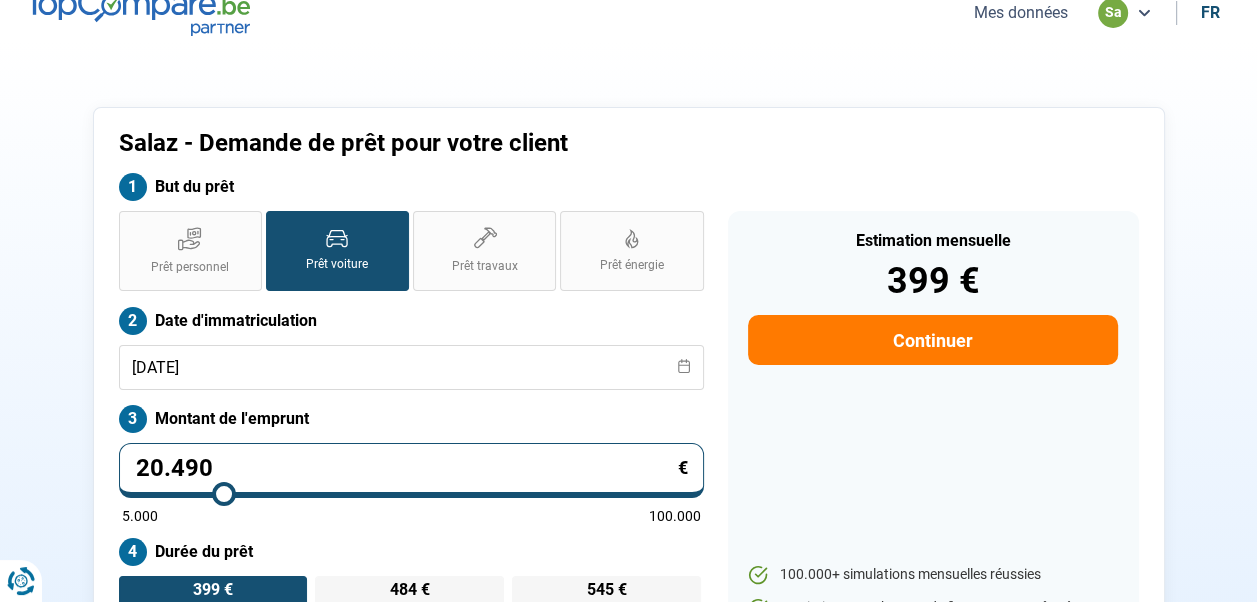 scroll, scrollTop: 0, scrollLeft: 0, axis: both 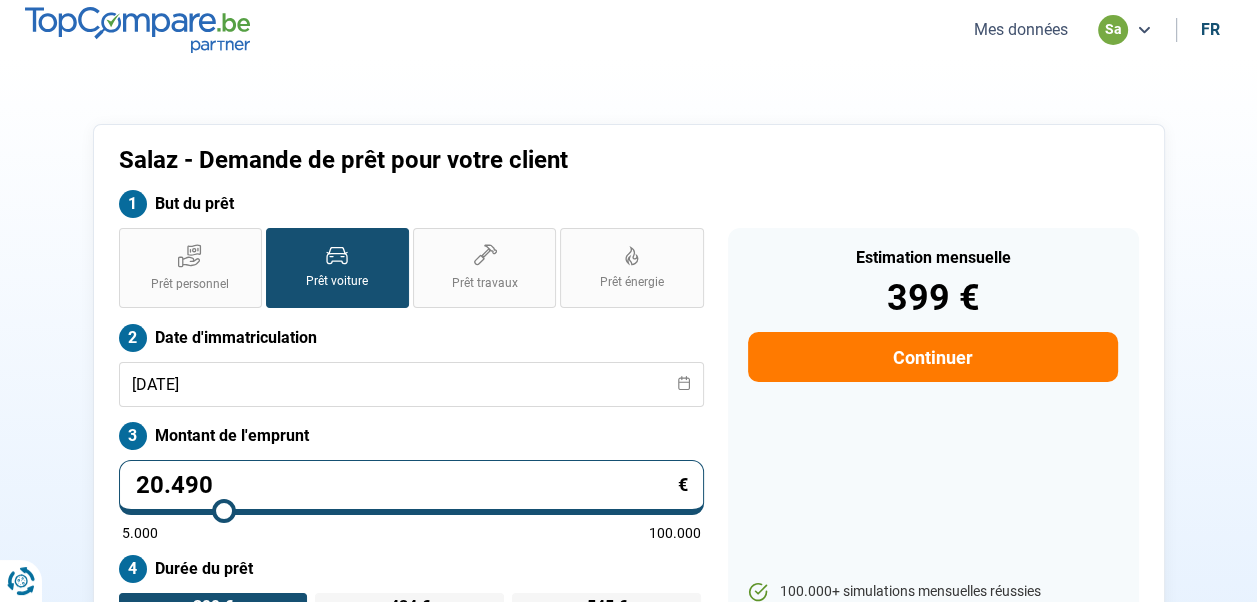 click on "Mes données" at bounding box center [1021, 29] 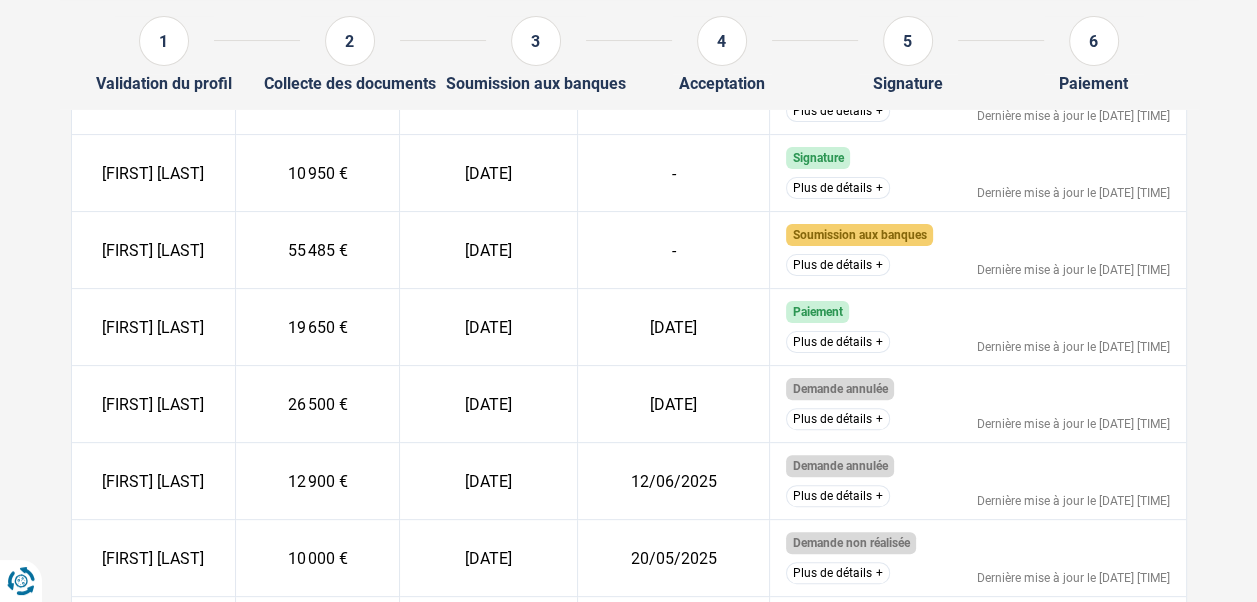 scroll, scrollTop: 0, scrollLeft: 0, axis: both 